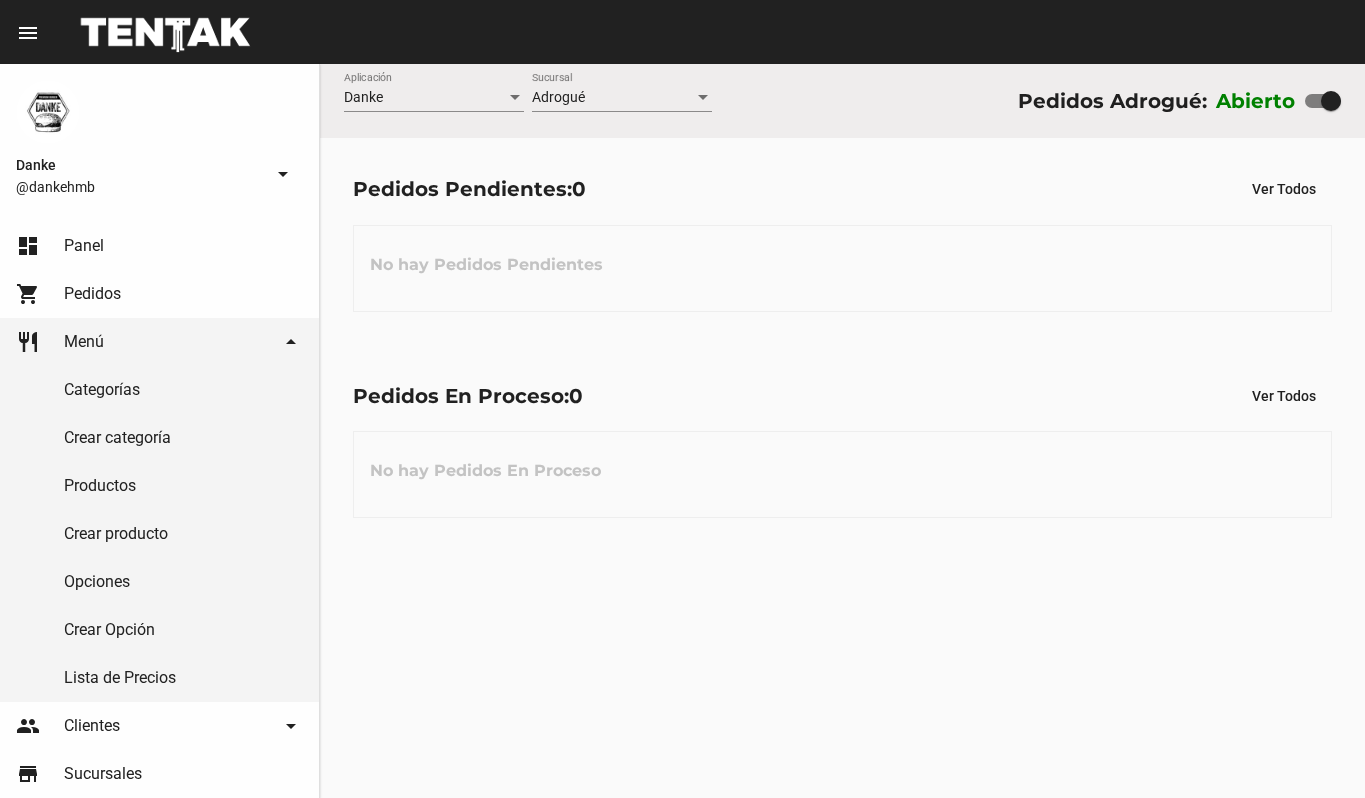 scroll, scrollTop: 0, scrollLeft: 0, axis: both 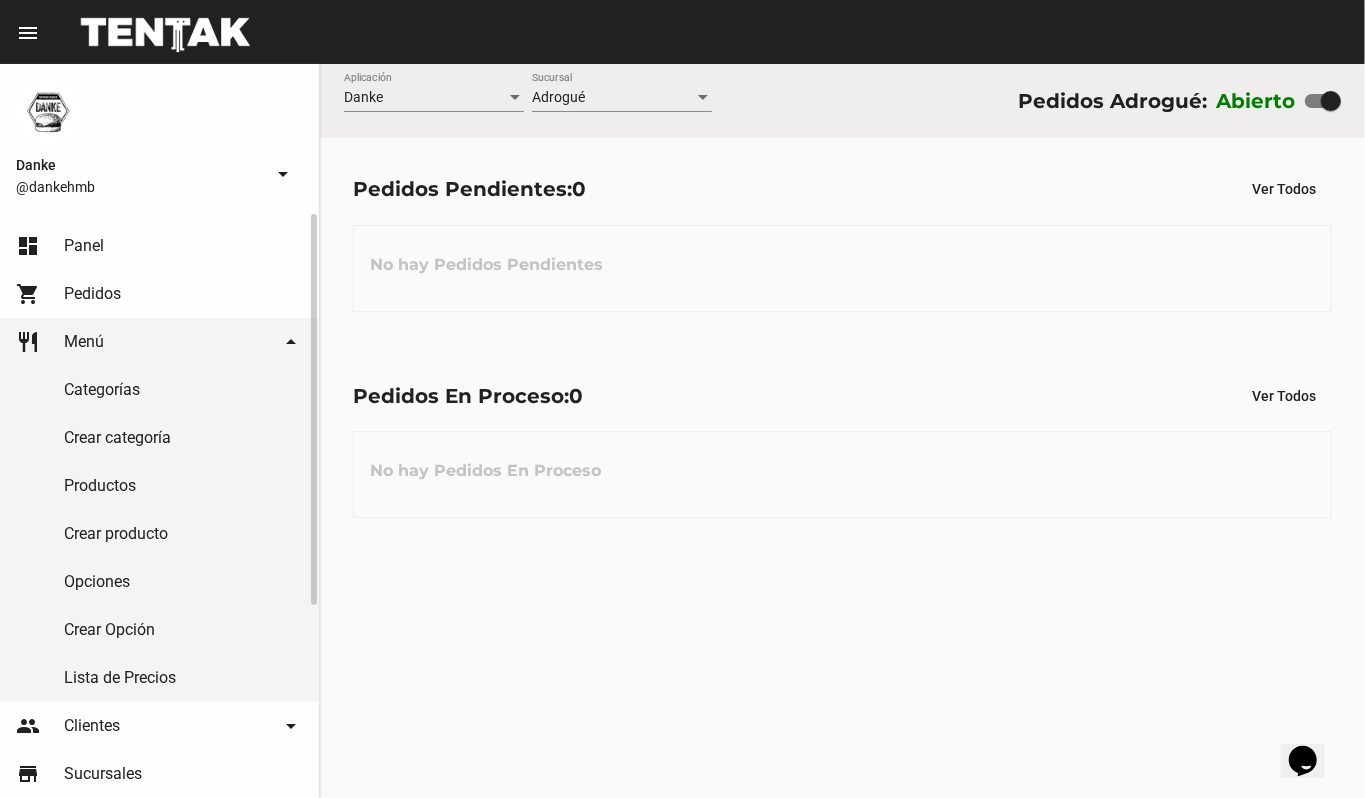 click on "Productos" at bounding box center (159, 486) 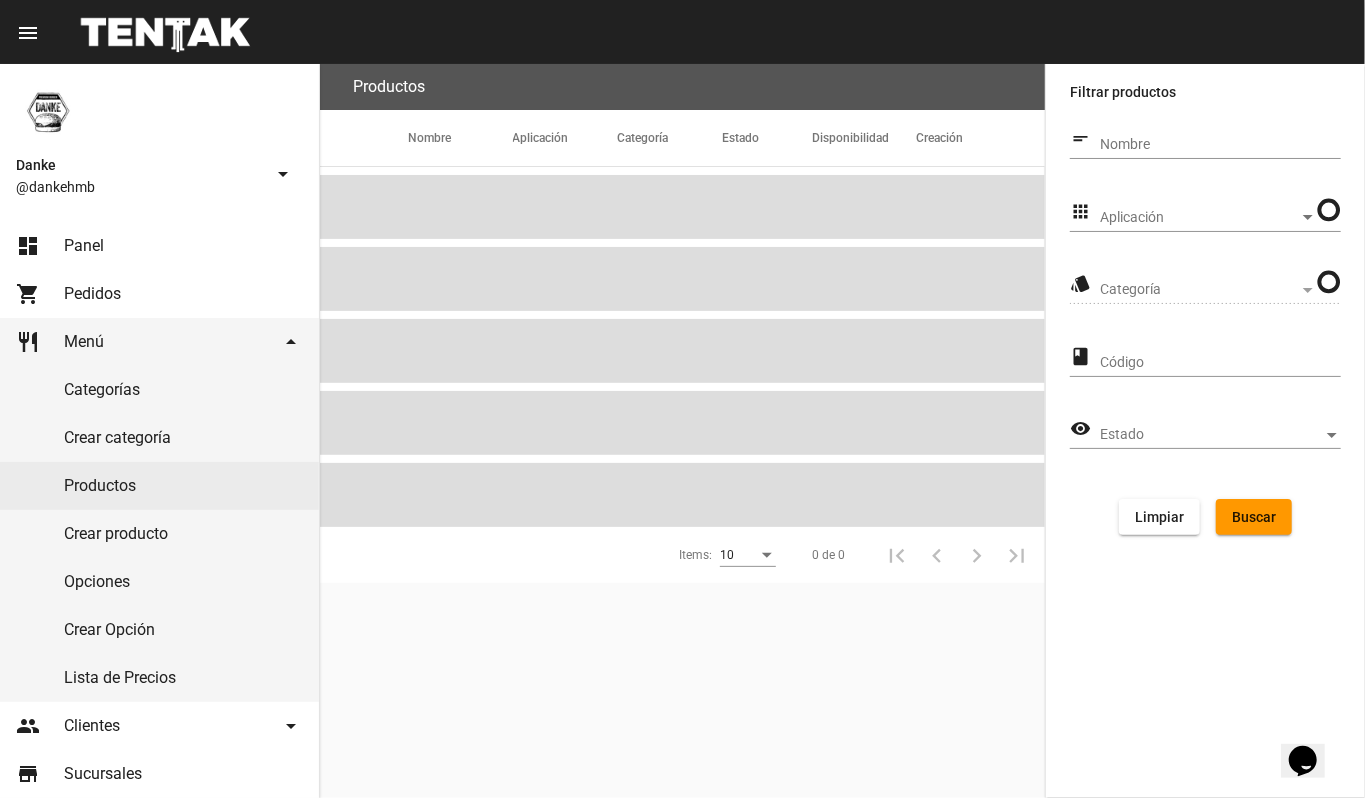 click on "Nombre" at bounding box center [1220, 145] 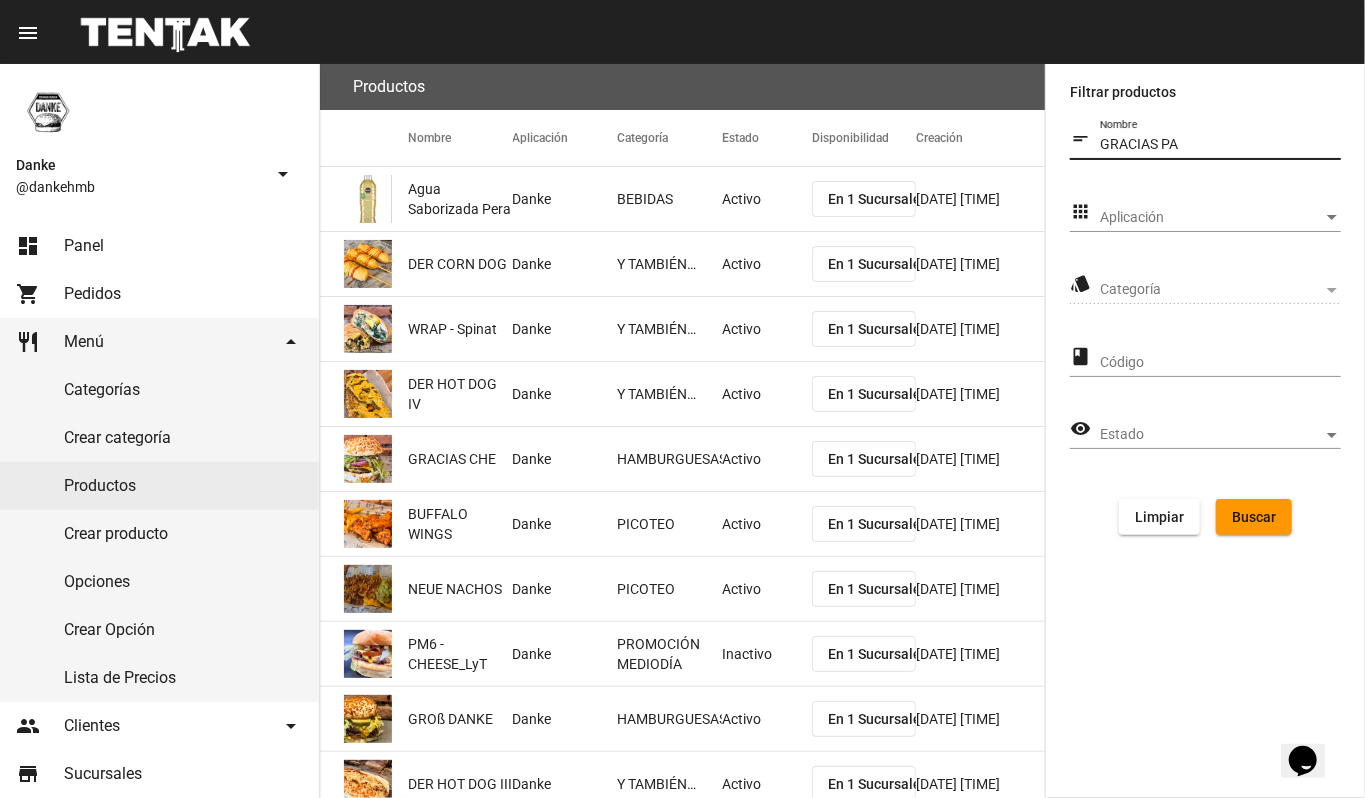type on "GRACIAS PA" 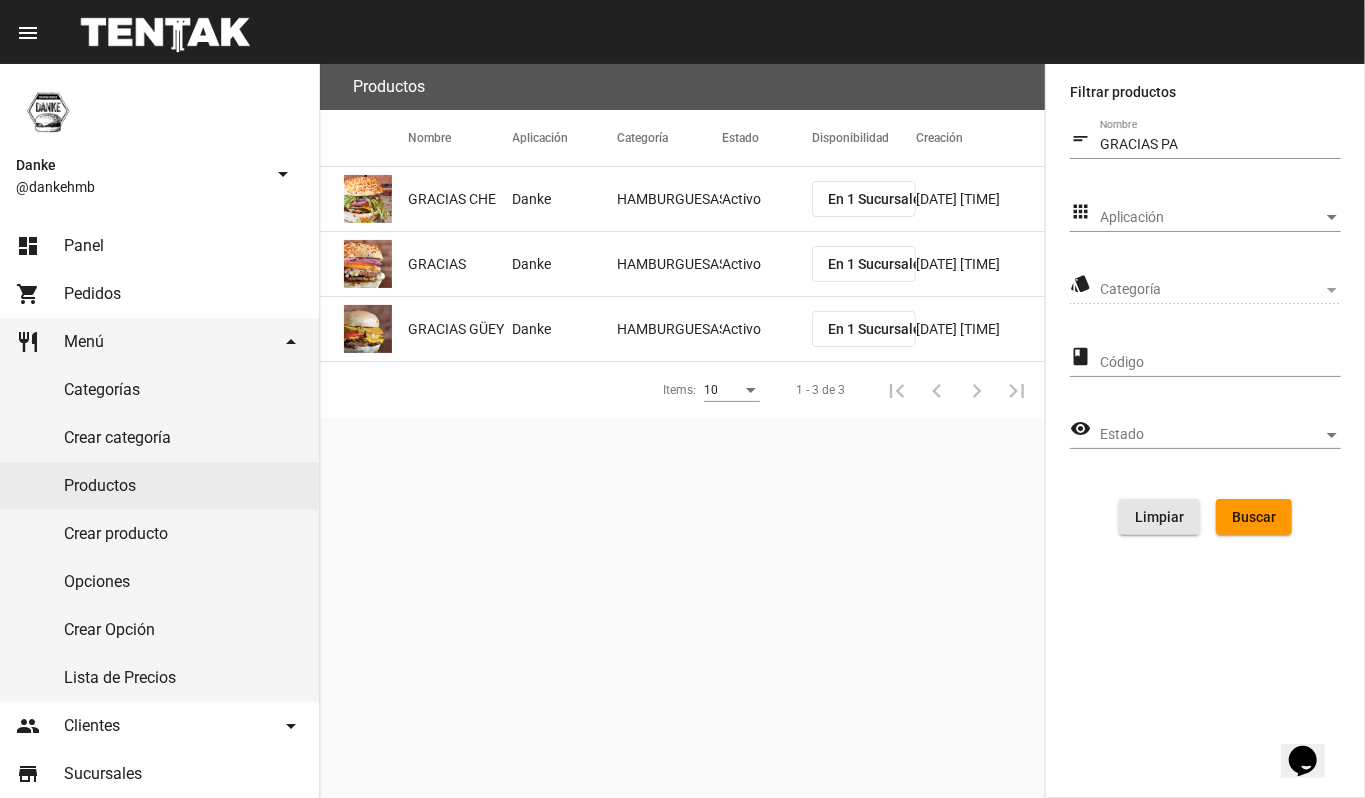 click on "Limpiar" at bounding box center (1159, 517) 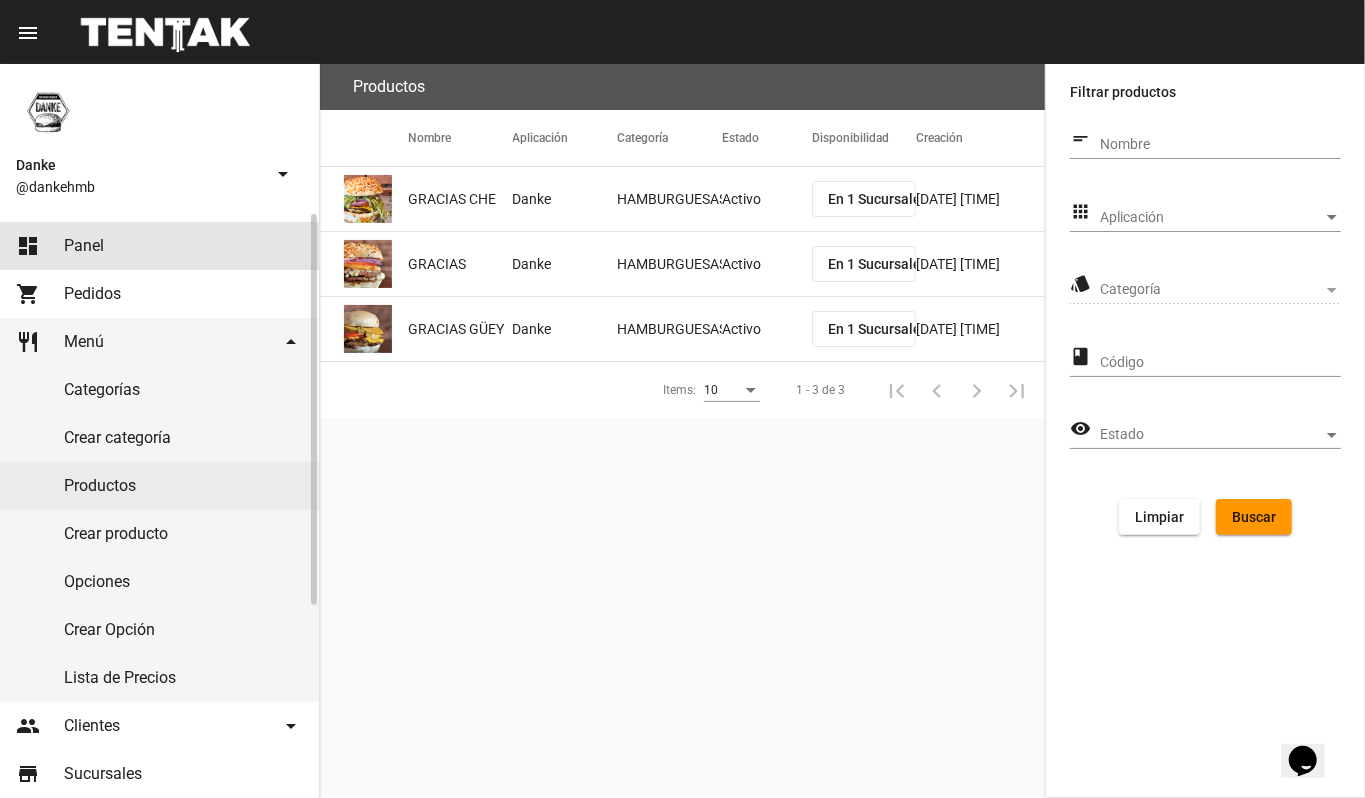 click on "dashboard Panel" at bounding box center [159, 246] 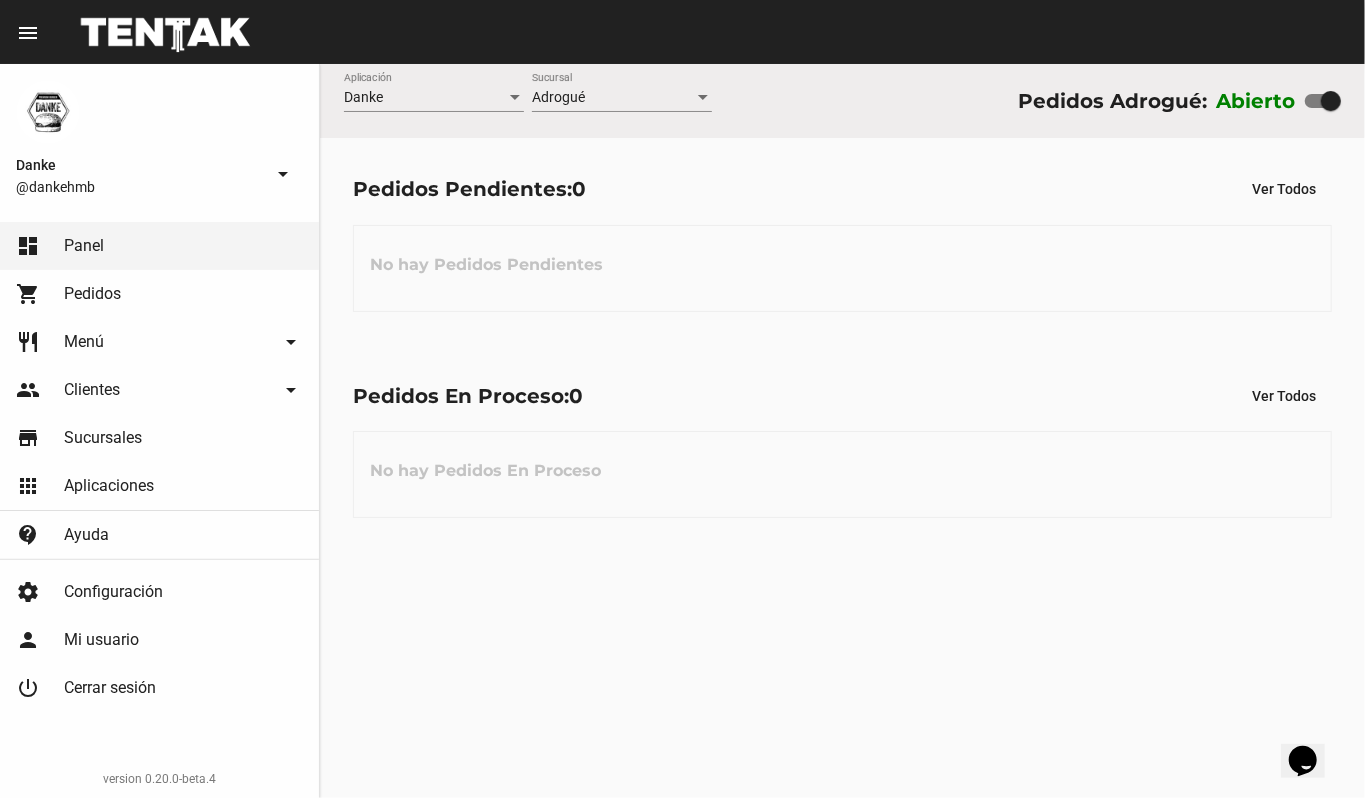 click on "Pedidos En Proceso:  0 Ver Todos No hay Pedidos En Proceso" at bounding box center (842, 241) 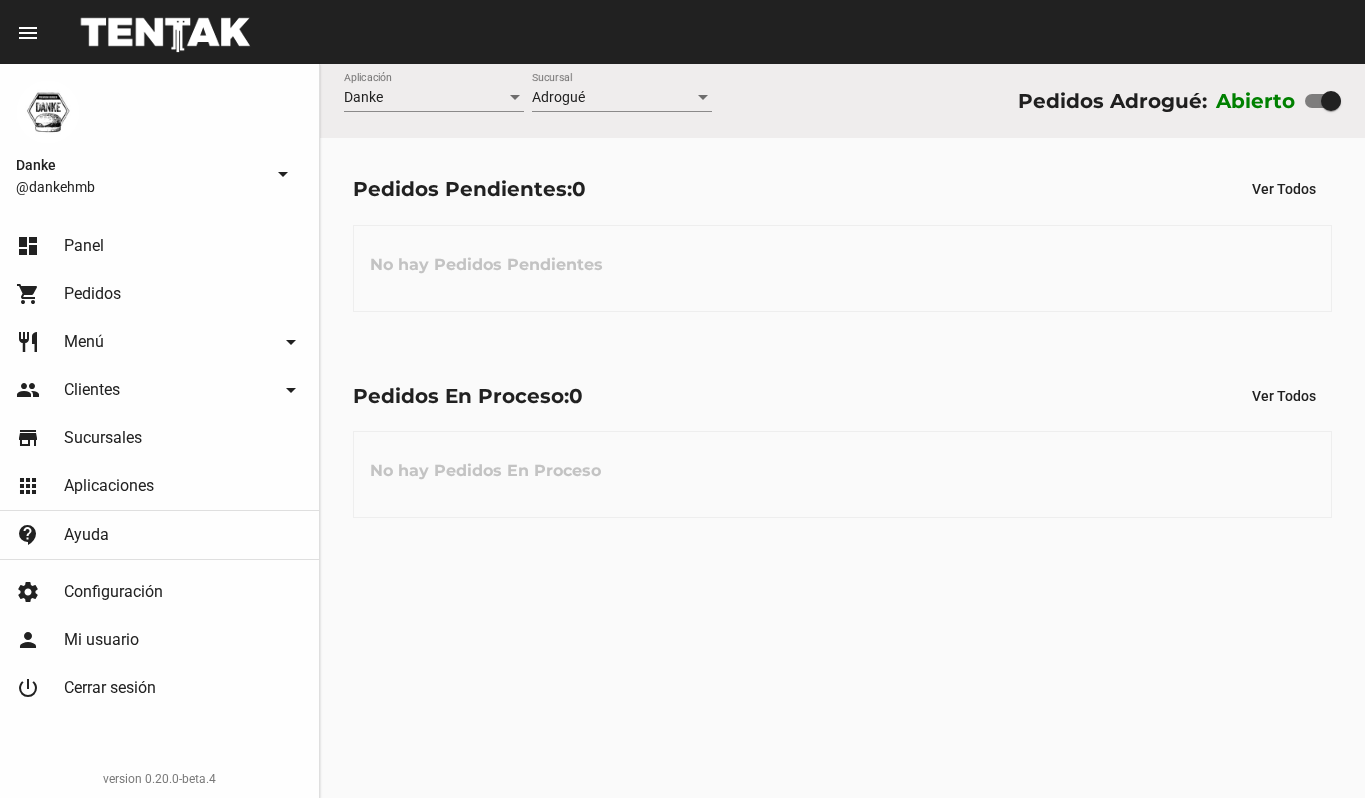 scroll, scrollTop: 0, scrollLeft: 0, axis: both 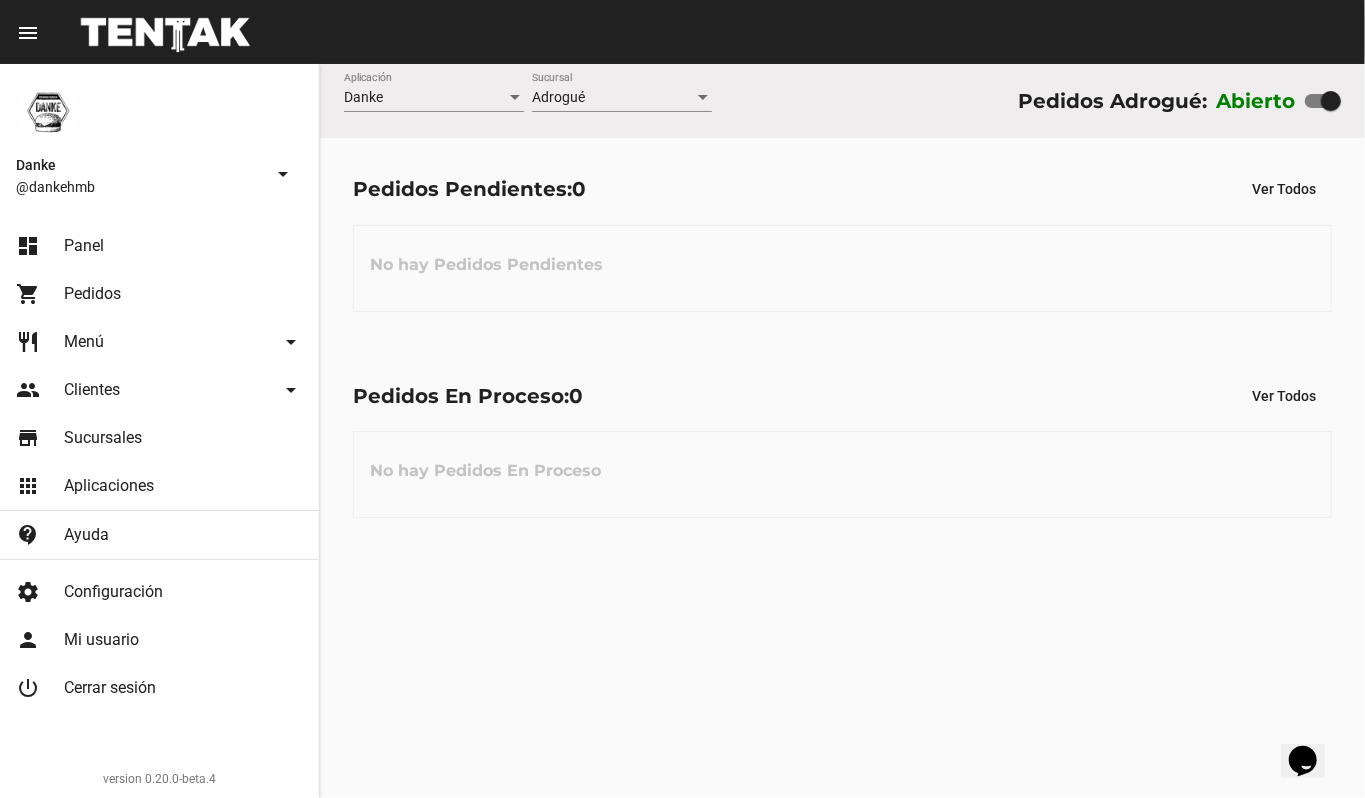 click on "Pedidos En Proceso:  0 Ver Todos" at bounding box center (842, 189) 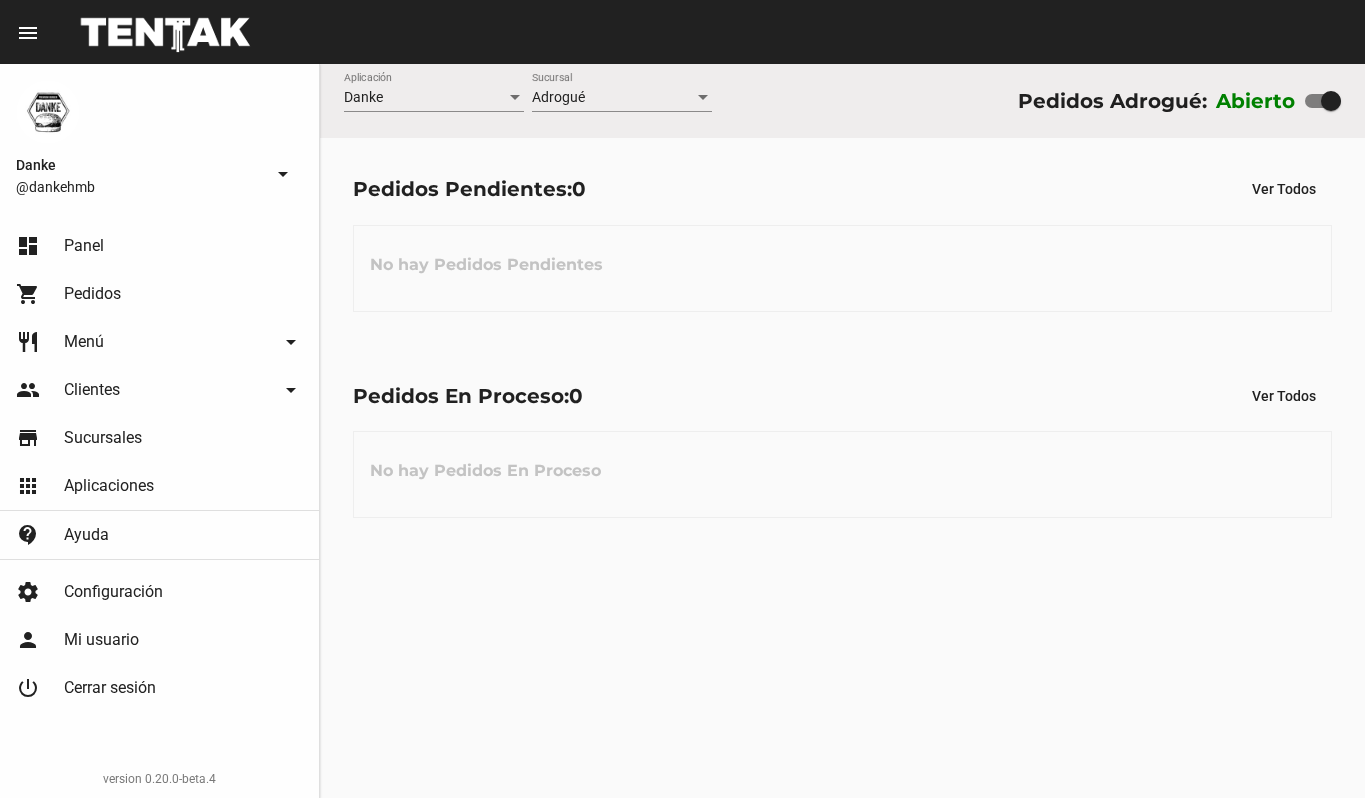 scroll, scrollTop: 0, scrollLeft: 0, axis: both 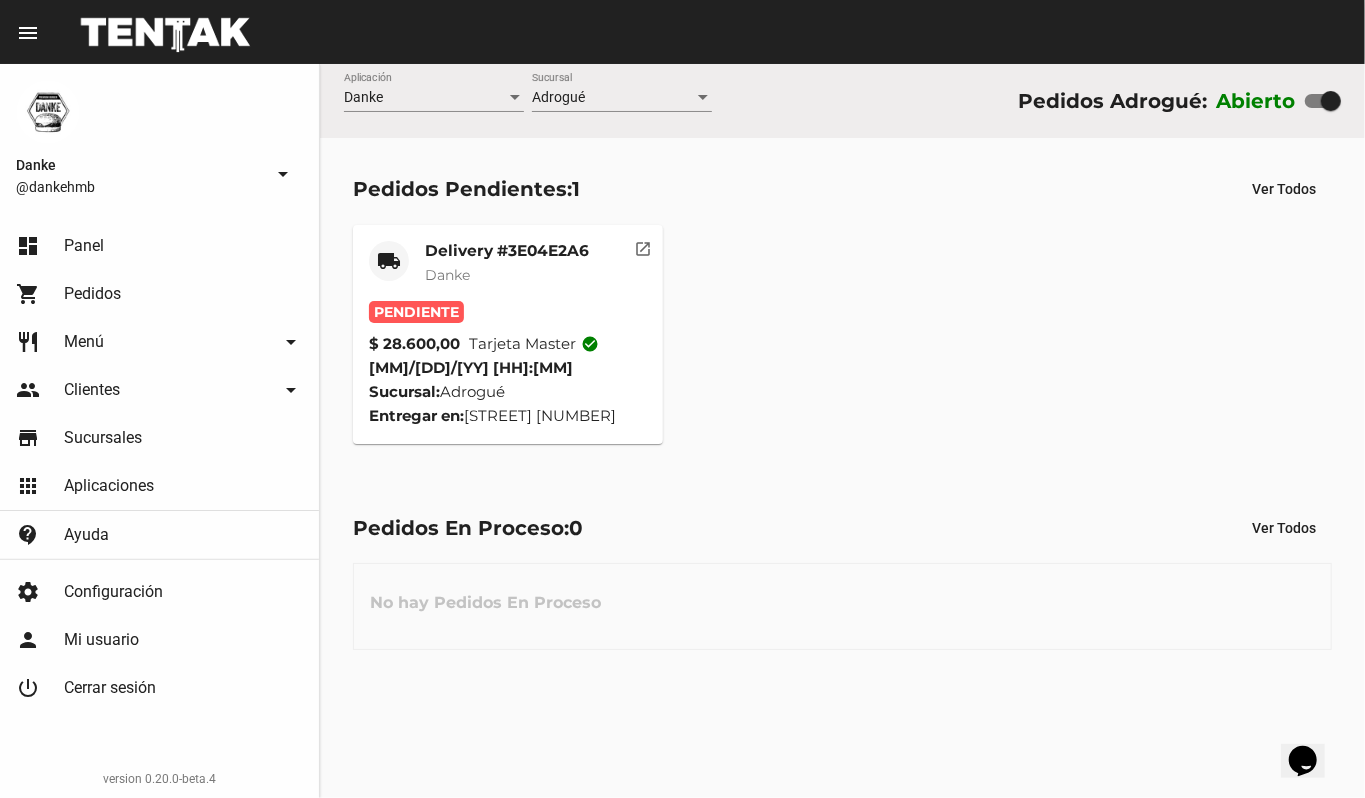 click on "Delivery #3E04E2A6" at bounding box center (507, 251) 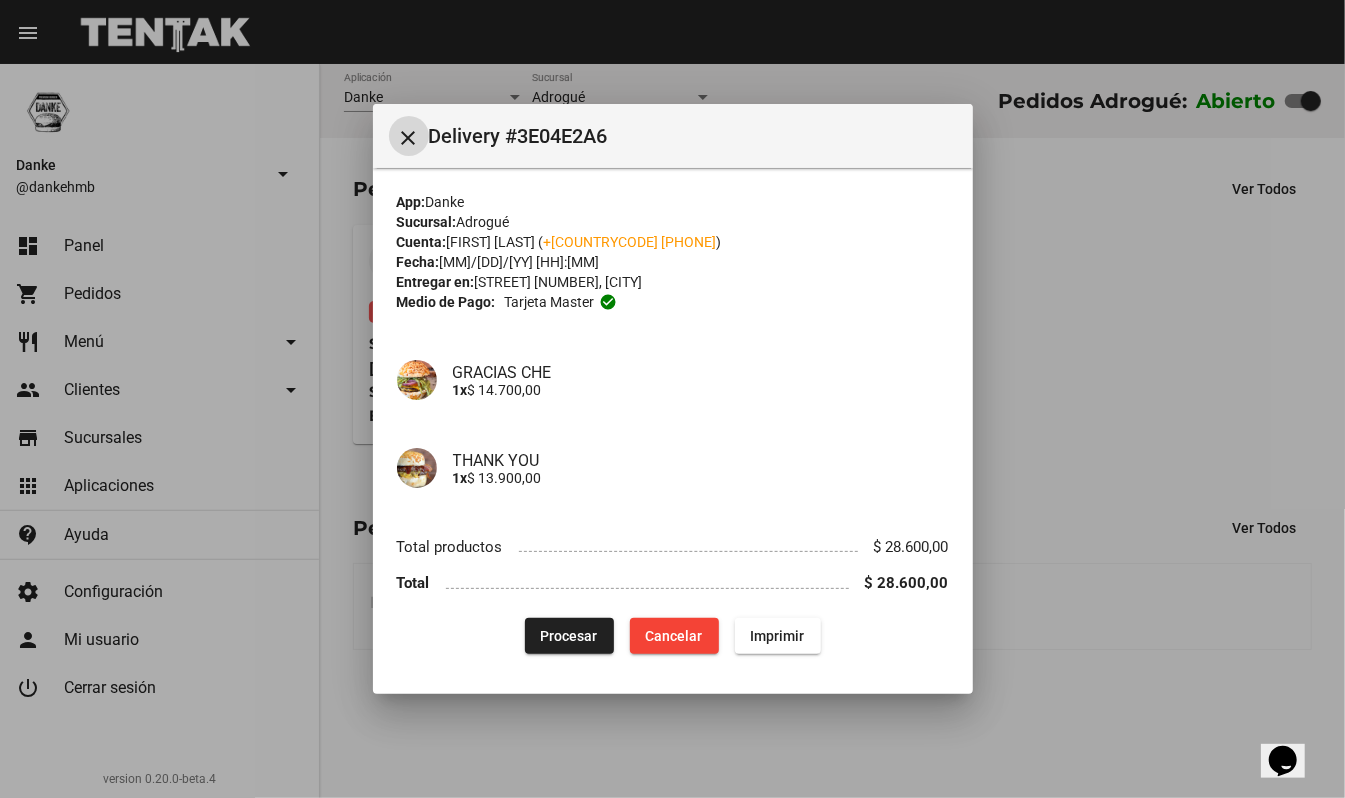 type 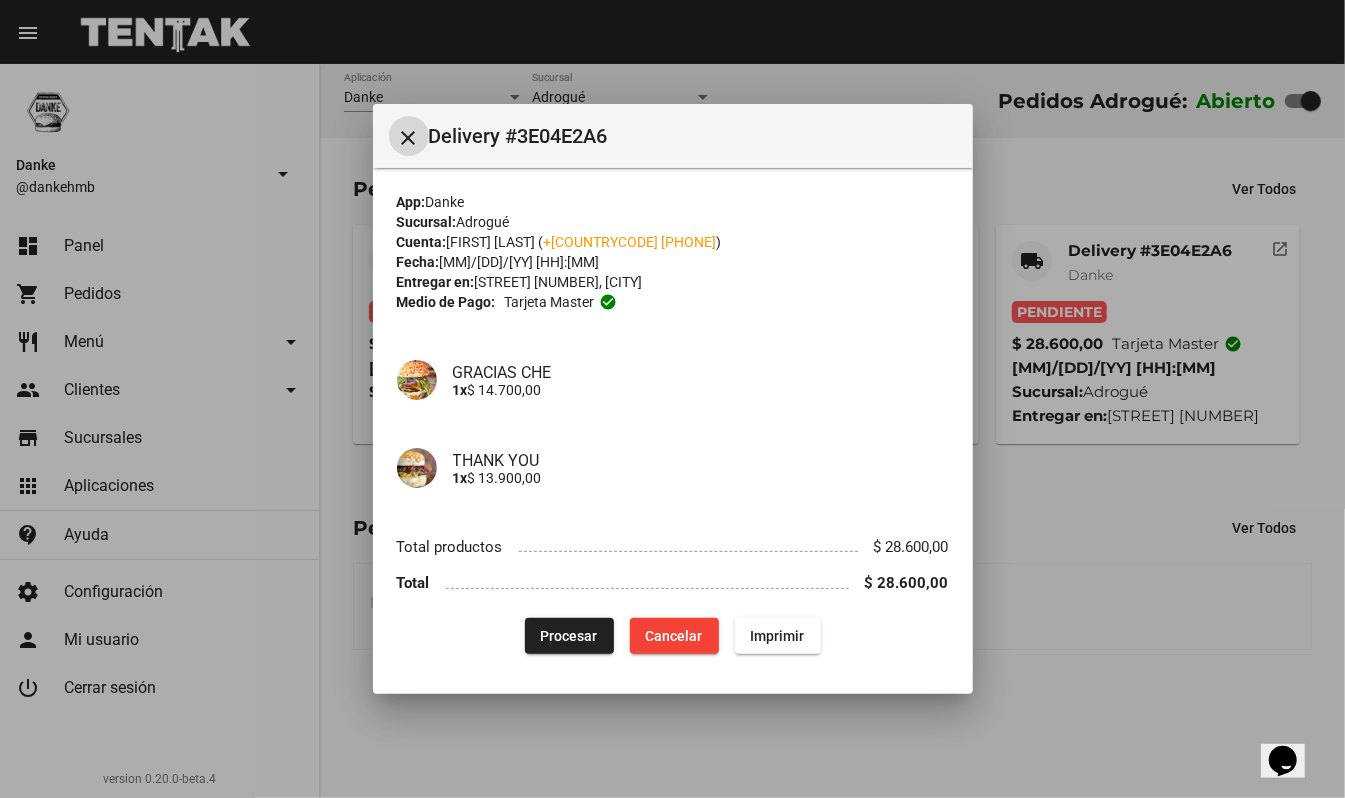 click on "Procesar" at bounding box center [569, 636] 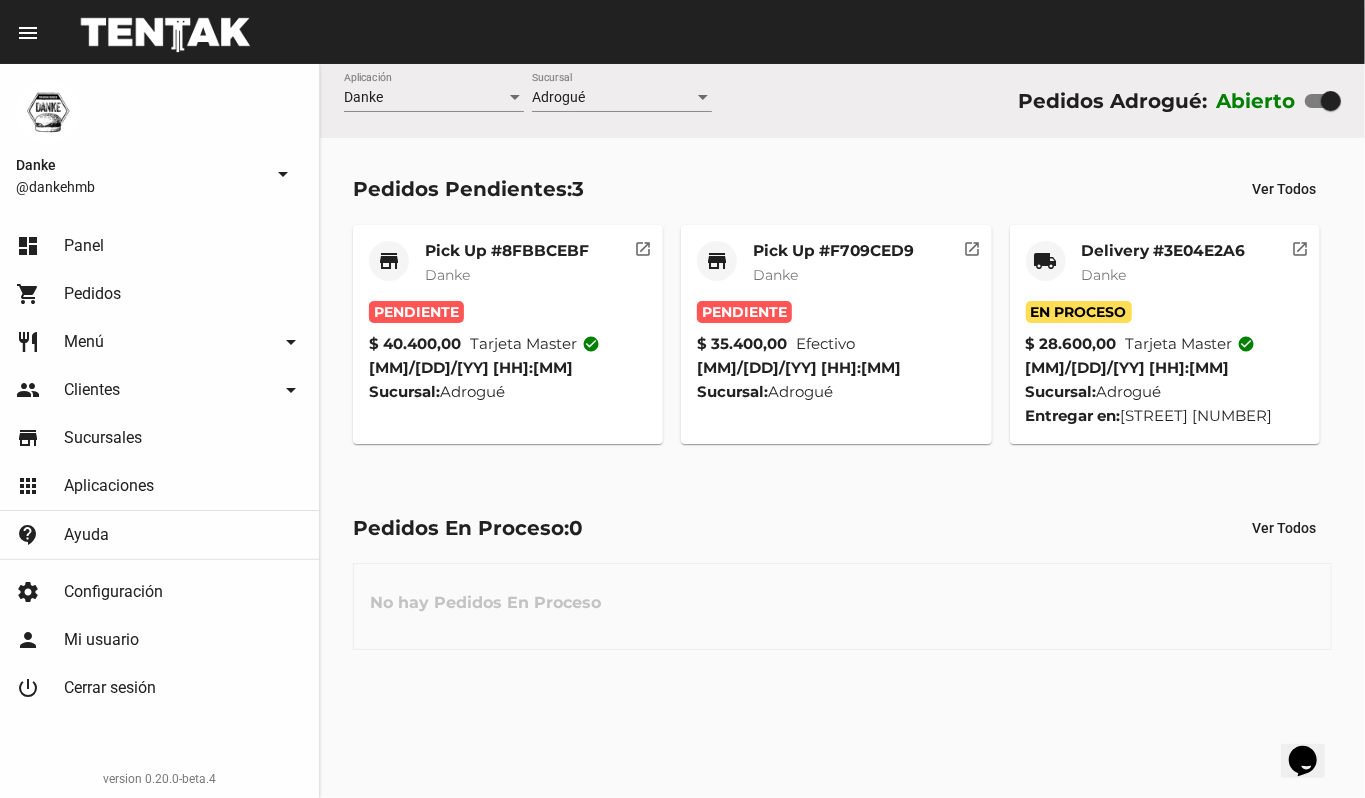 click on "Pick Up #F709CED9" at bounding box center (507, 251) 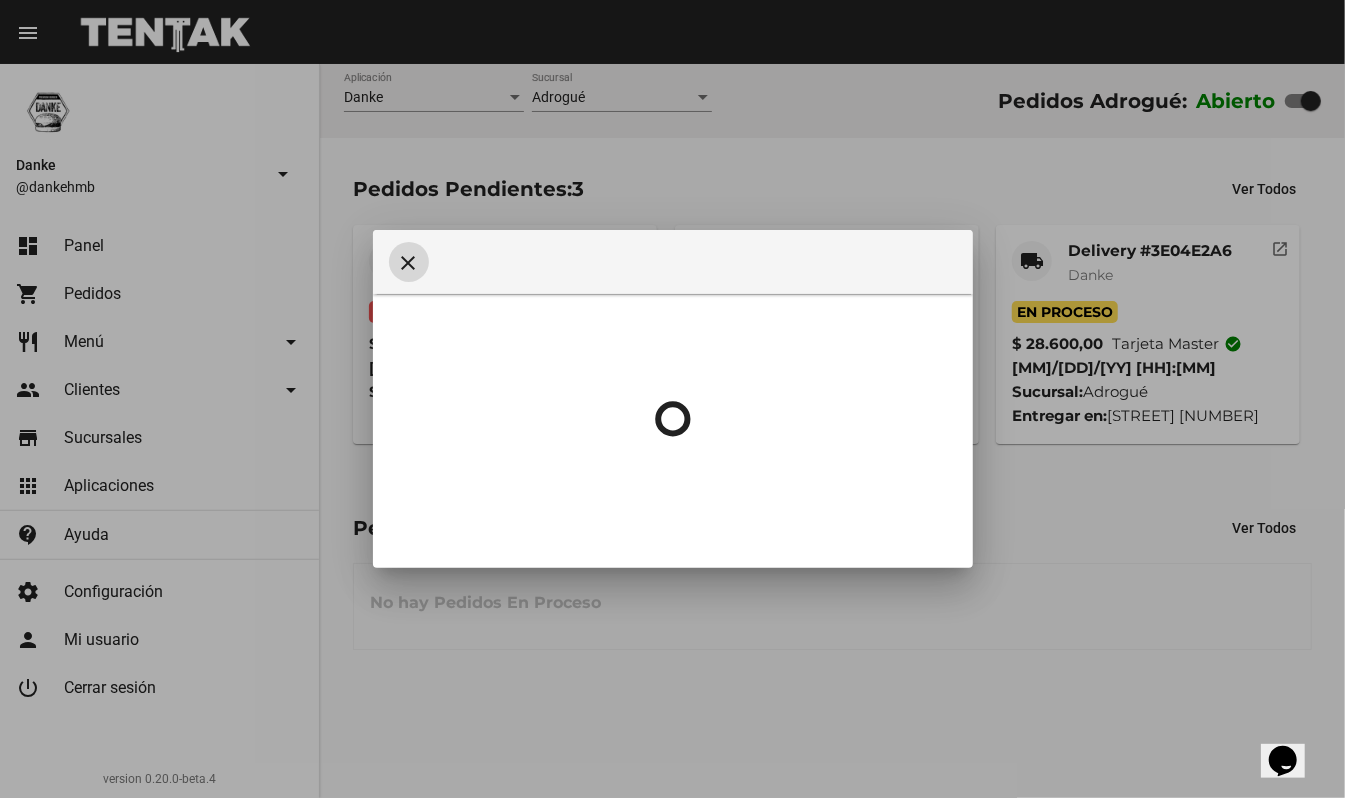 type 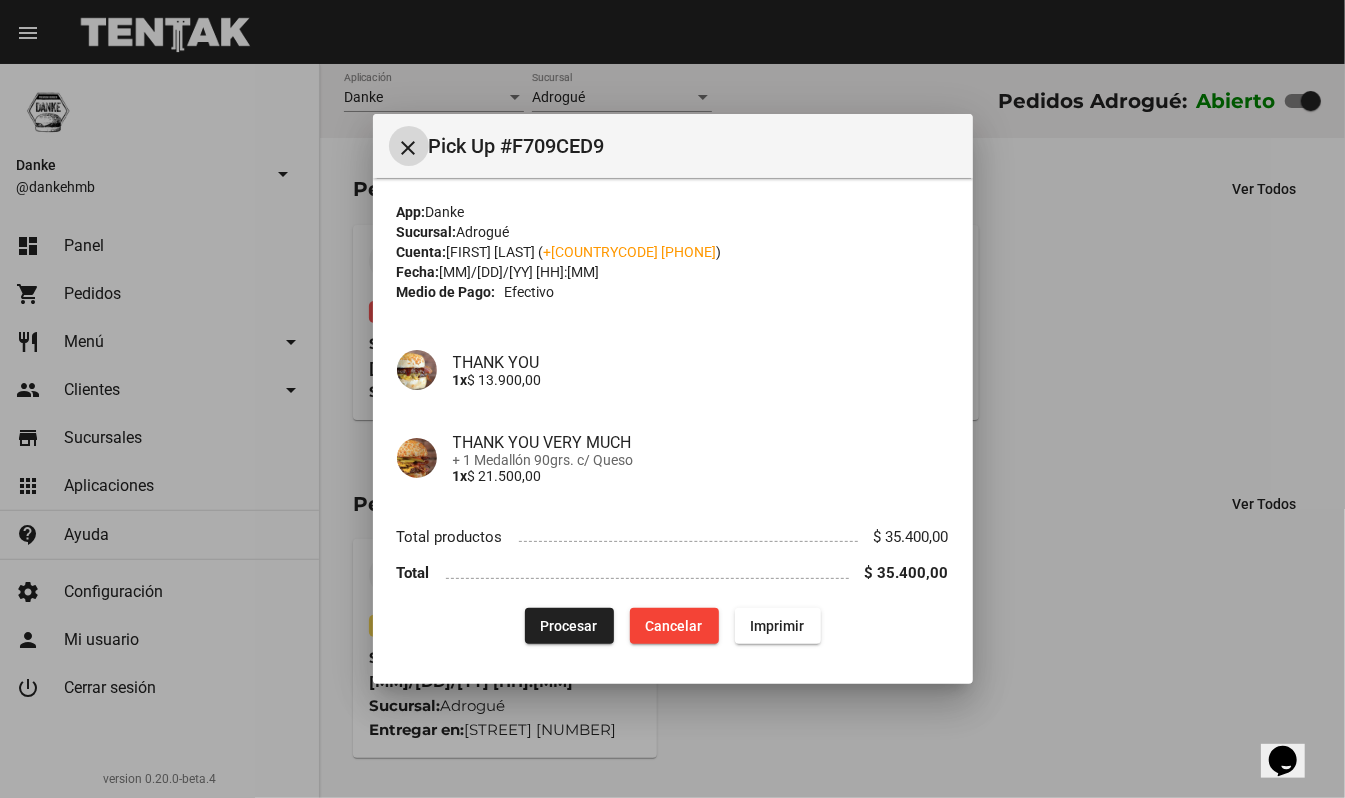 click on "Procesar" at bounding box center [569, 626] 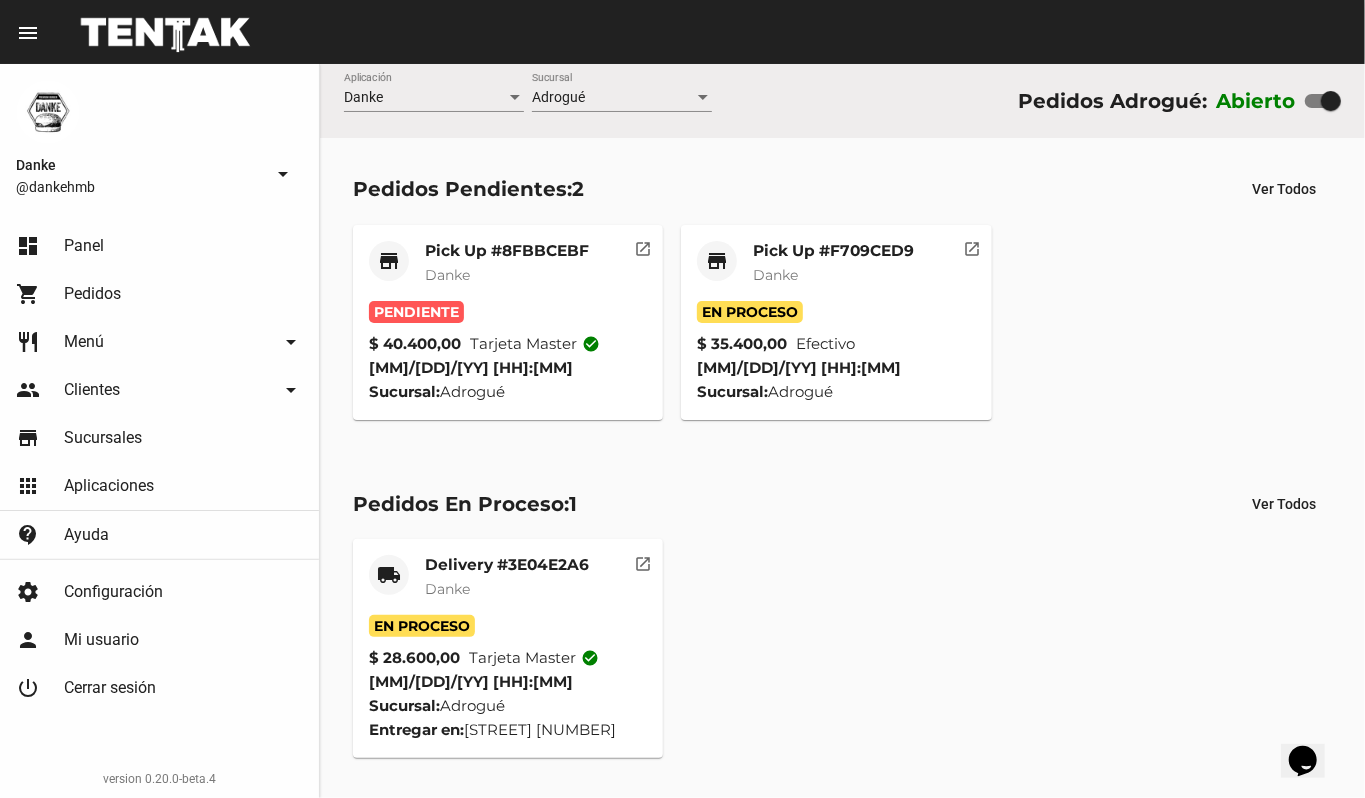 click on "Pick Up #8FBBCEBF" at bounding box center [507, 251] 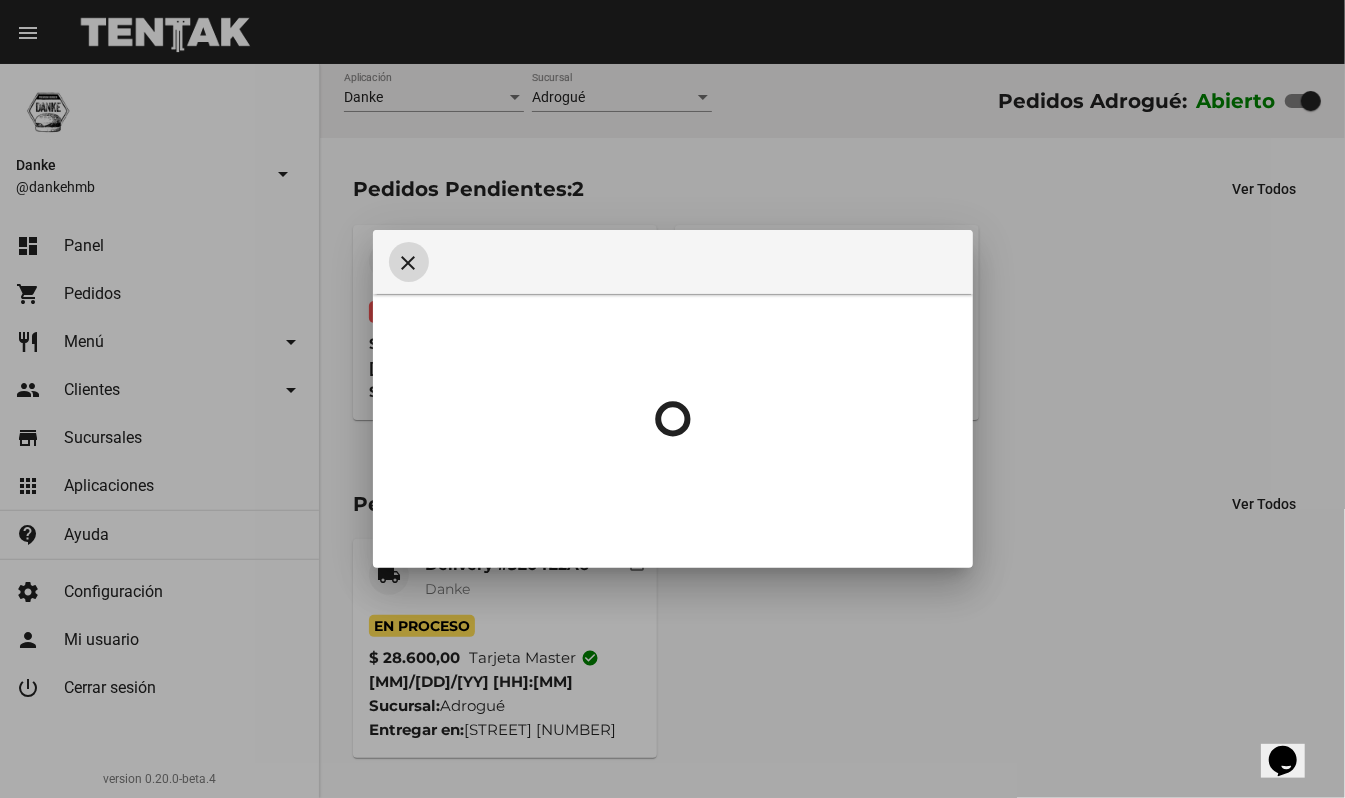 type 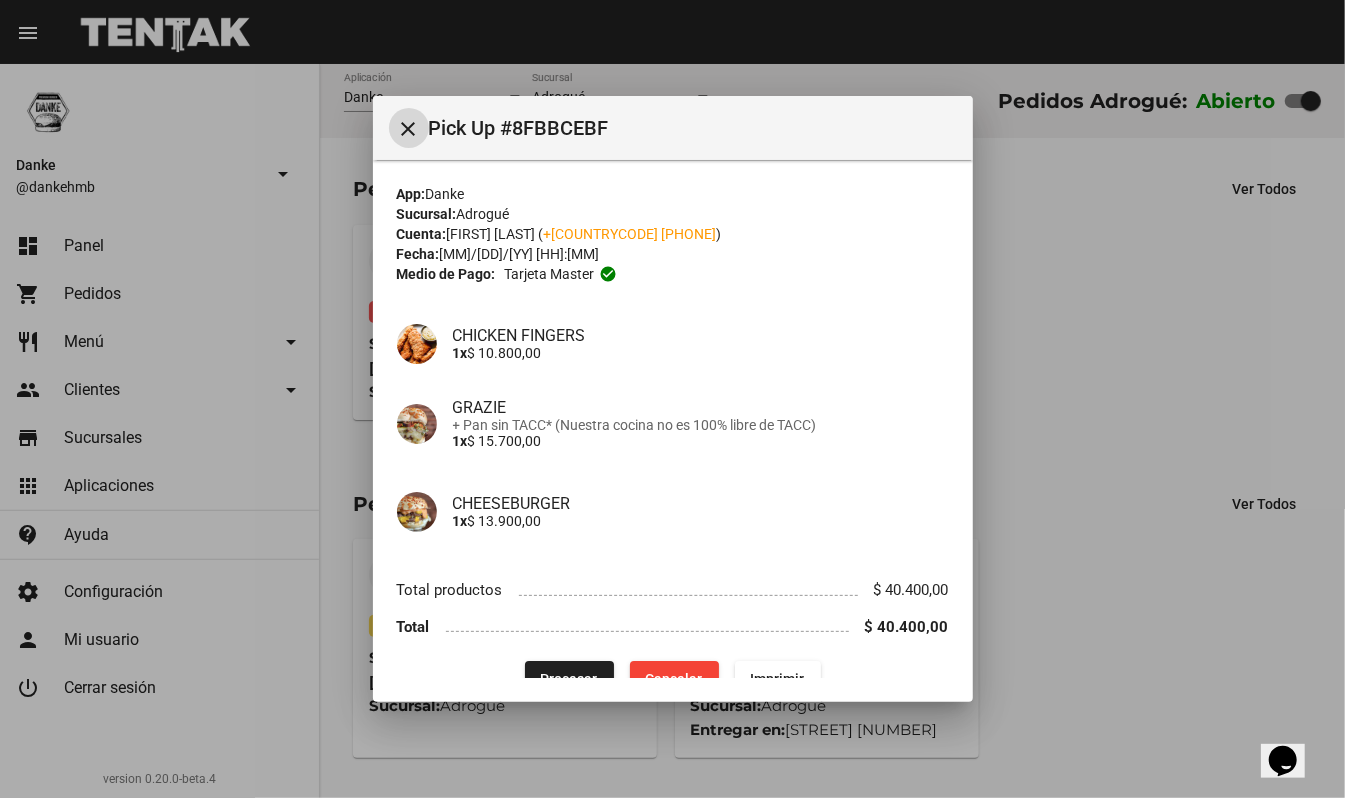 scroll, scrollTop: 34, scrollLeft: 0, axis: vertical 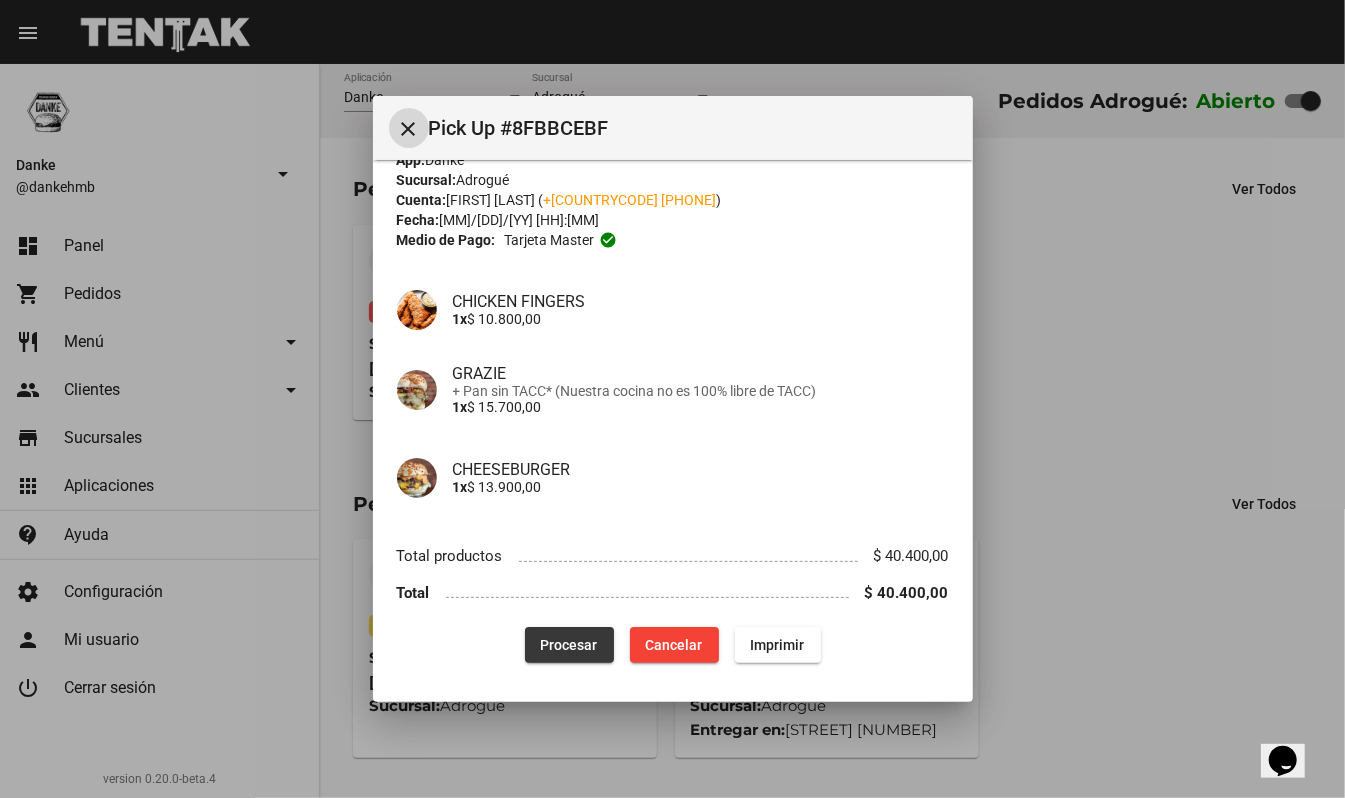 click on "Procesar" at bounding box center [569, 645] 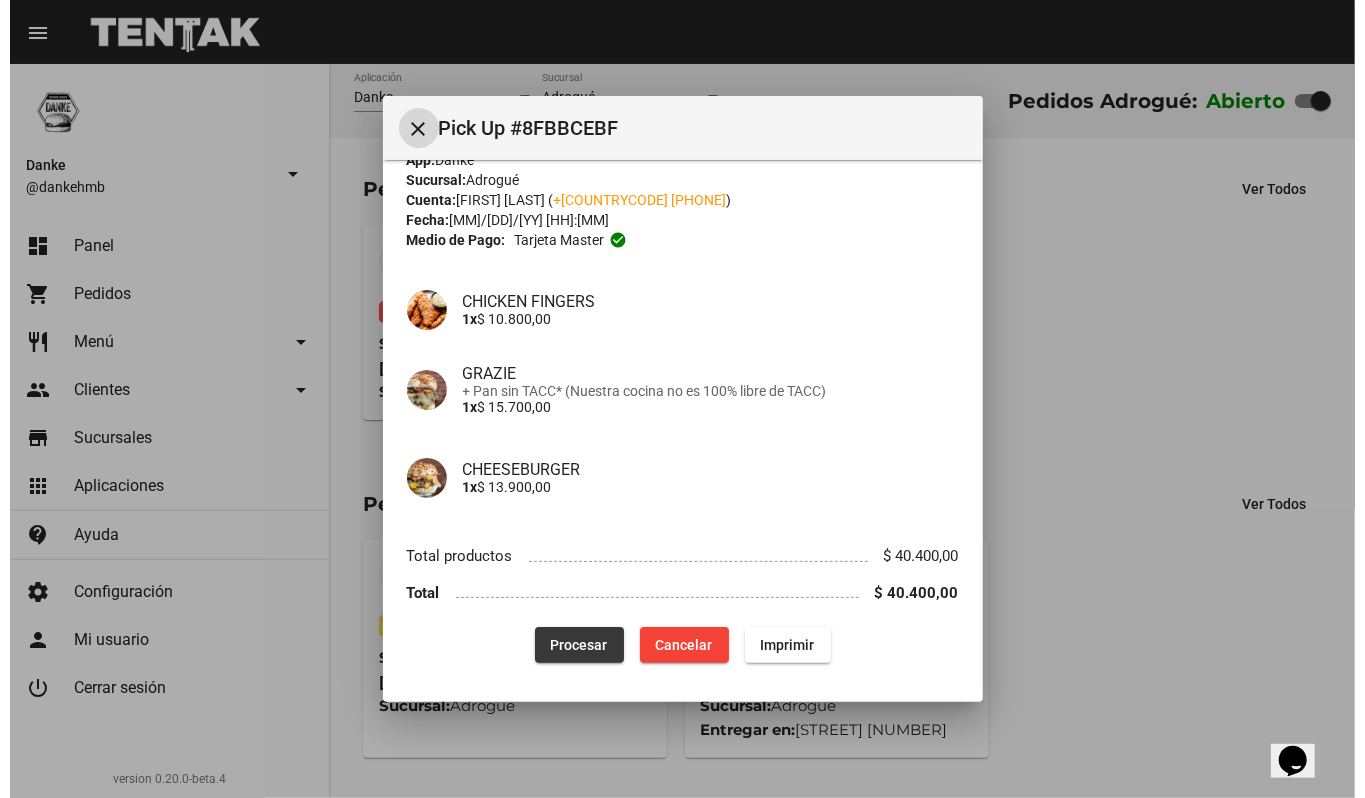 scroll, scrollTop: 0, scrollLeft: 0, axis: both 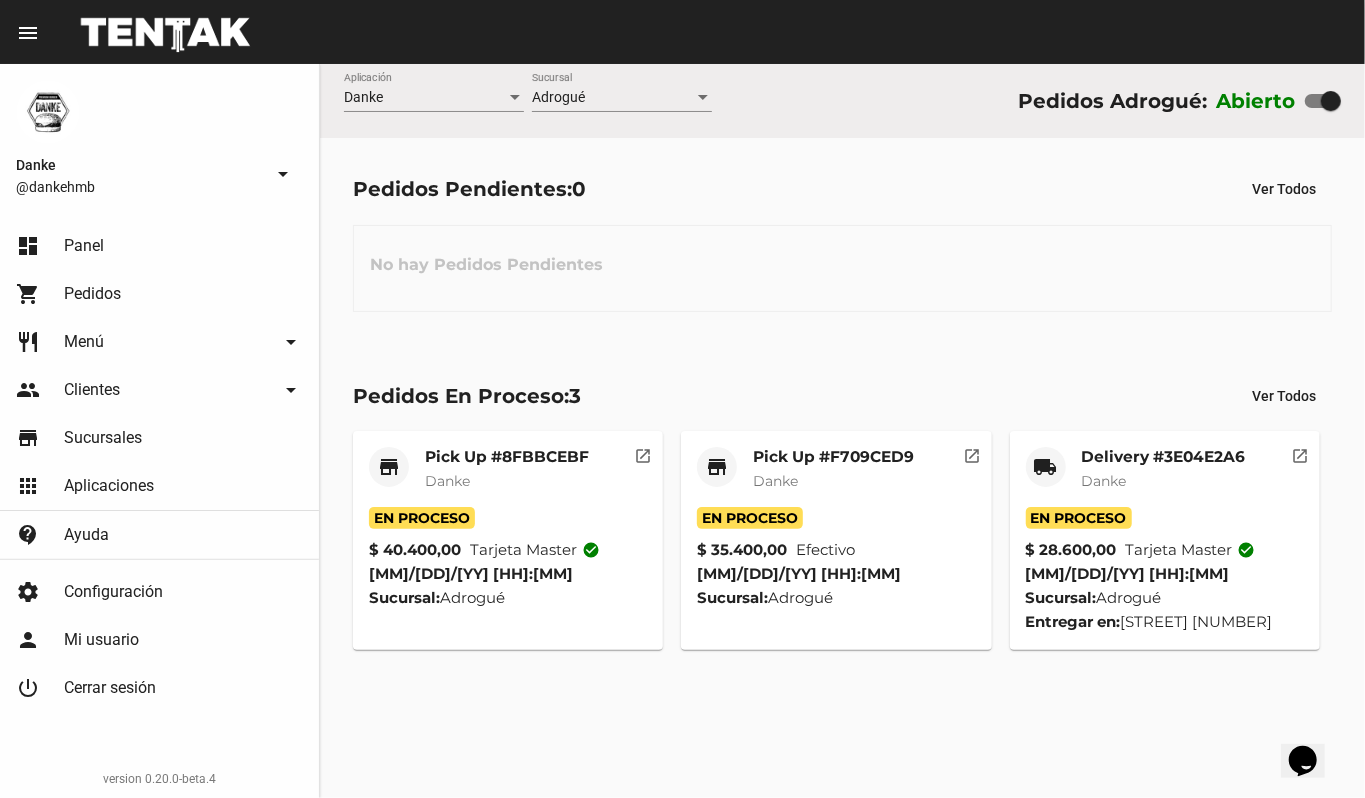 click on "local_shipping Delivery #3E04E2A6 Danke" at bounding box center [508, 477] 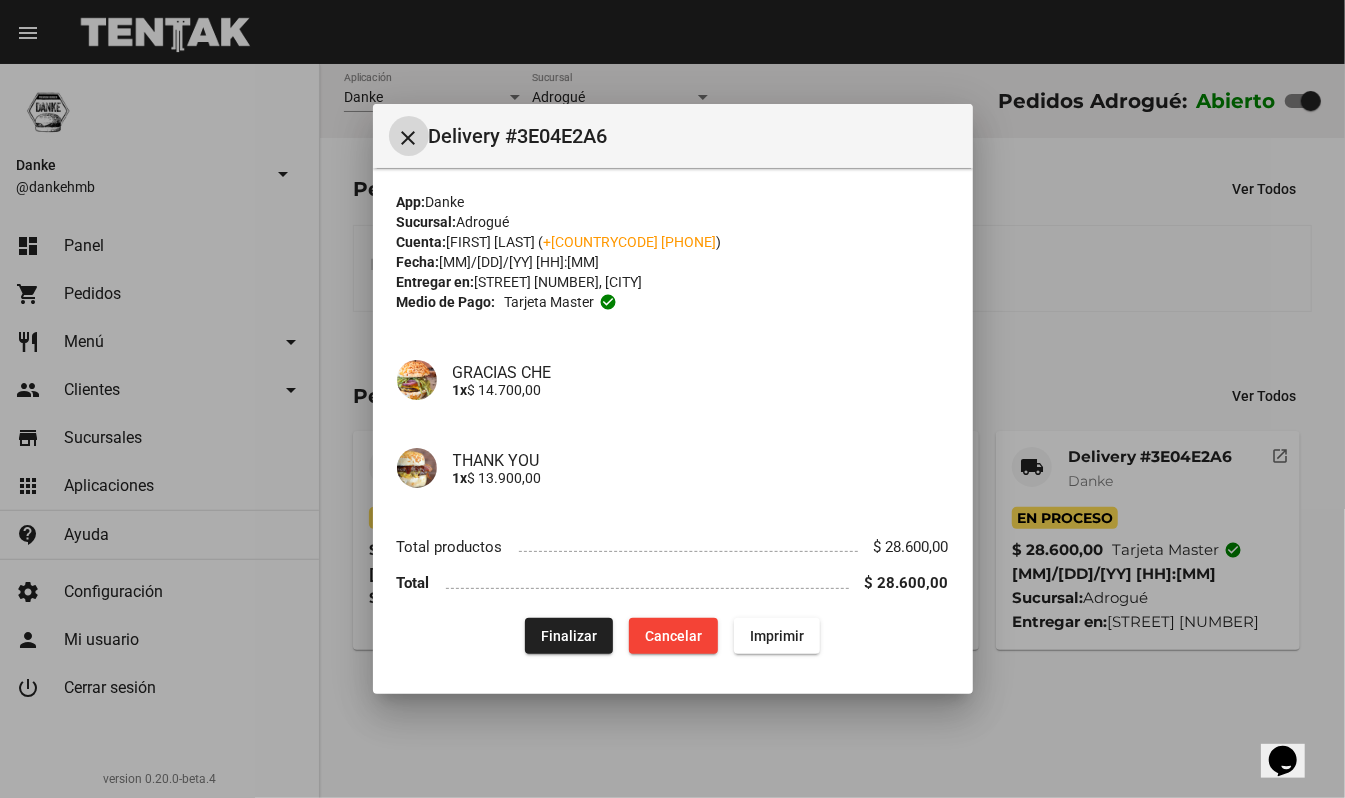 click on "Finalizar" at bounding box center (569, 636) 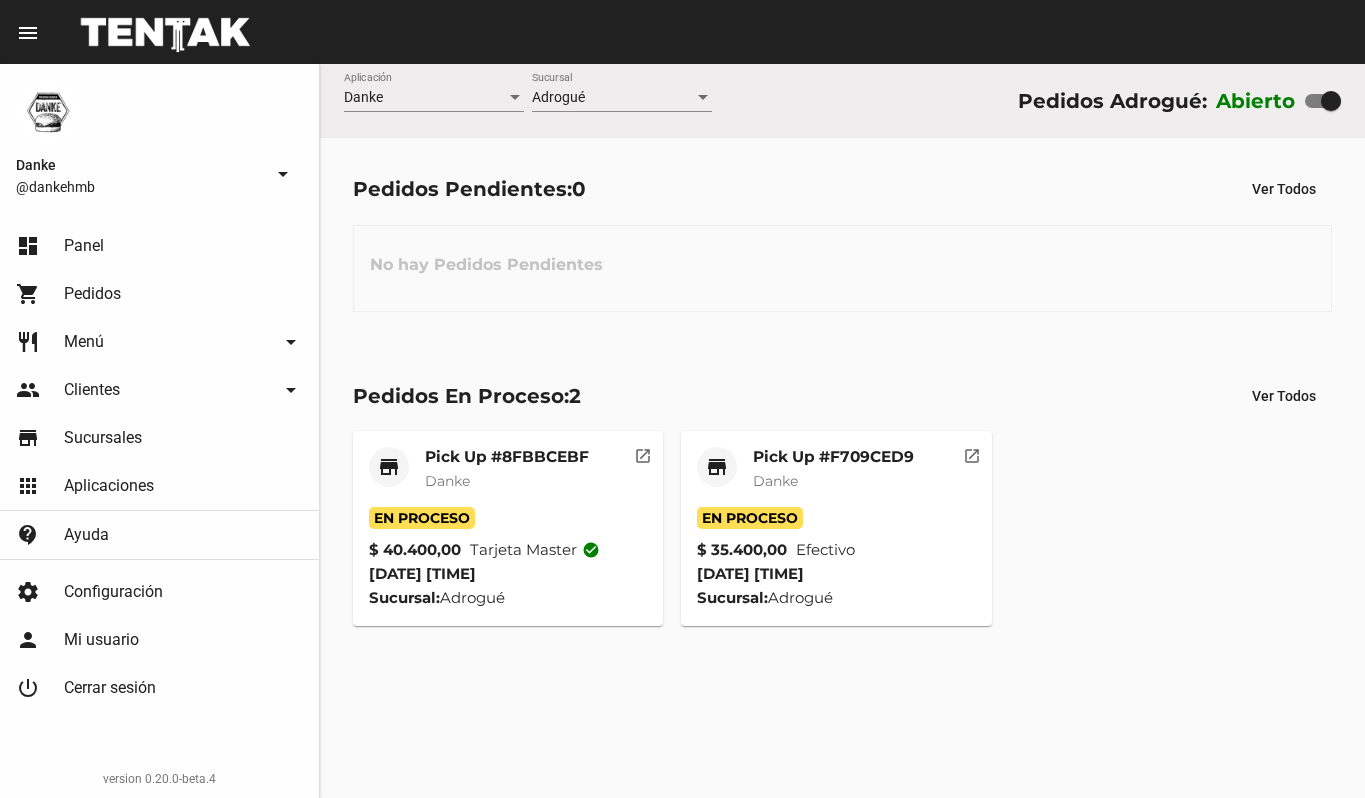 scroll, scrollTop: 0, scrollLeft: 0, axis: both 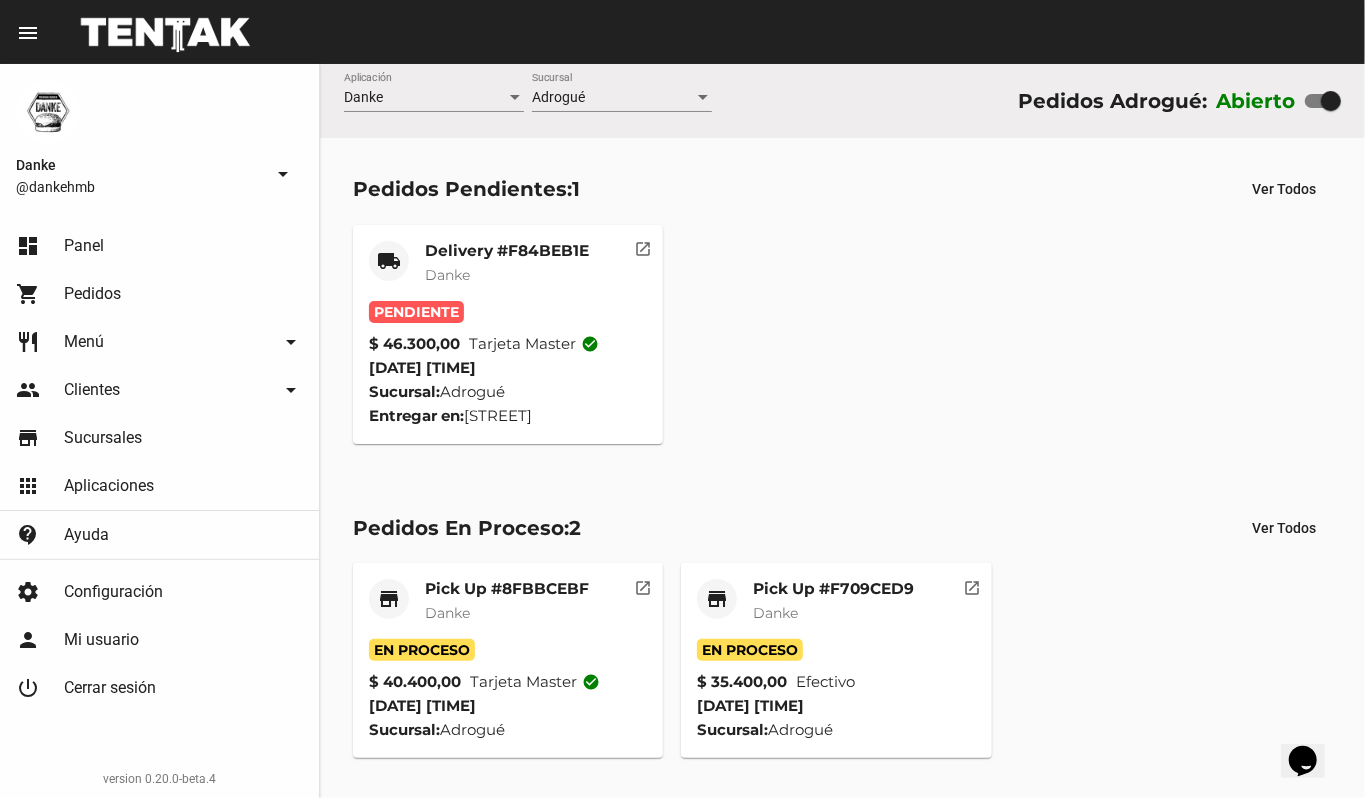 click on "Delivery #F84BEB1E Danke" at bounding box center (507, 271) 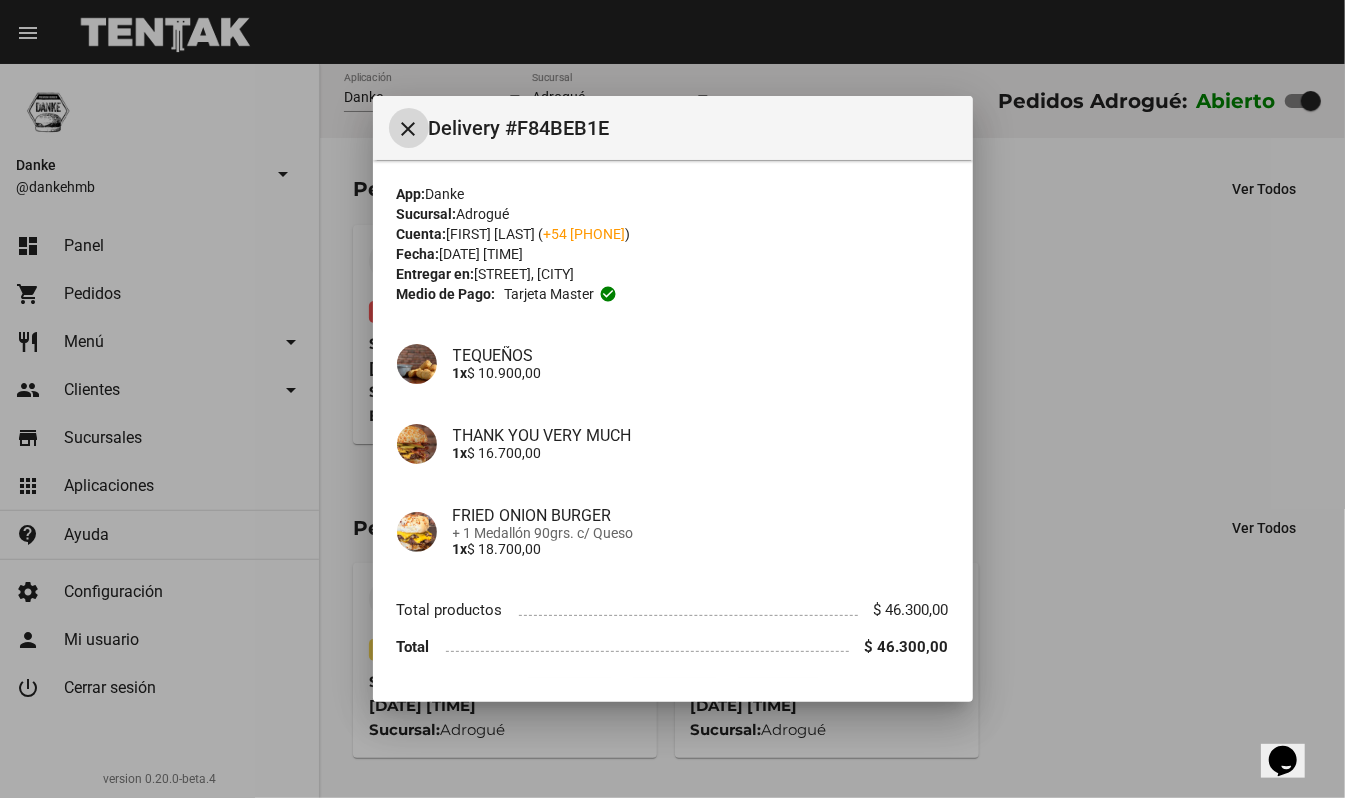 type 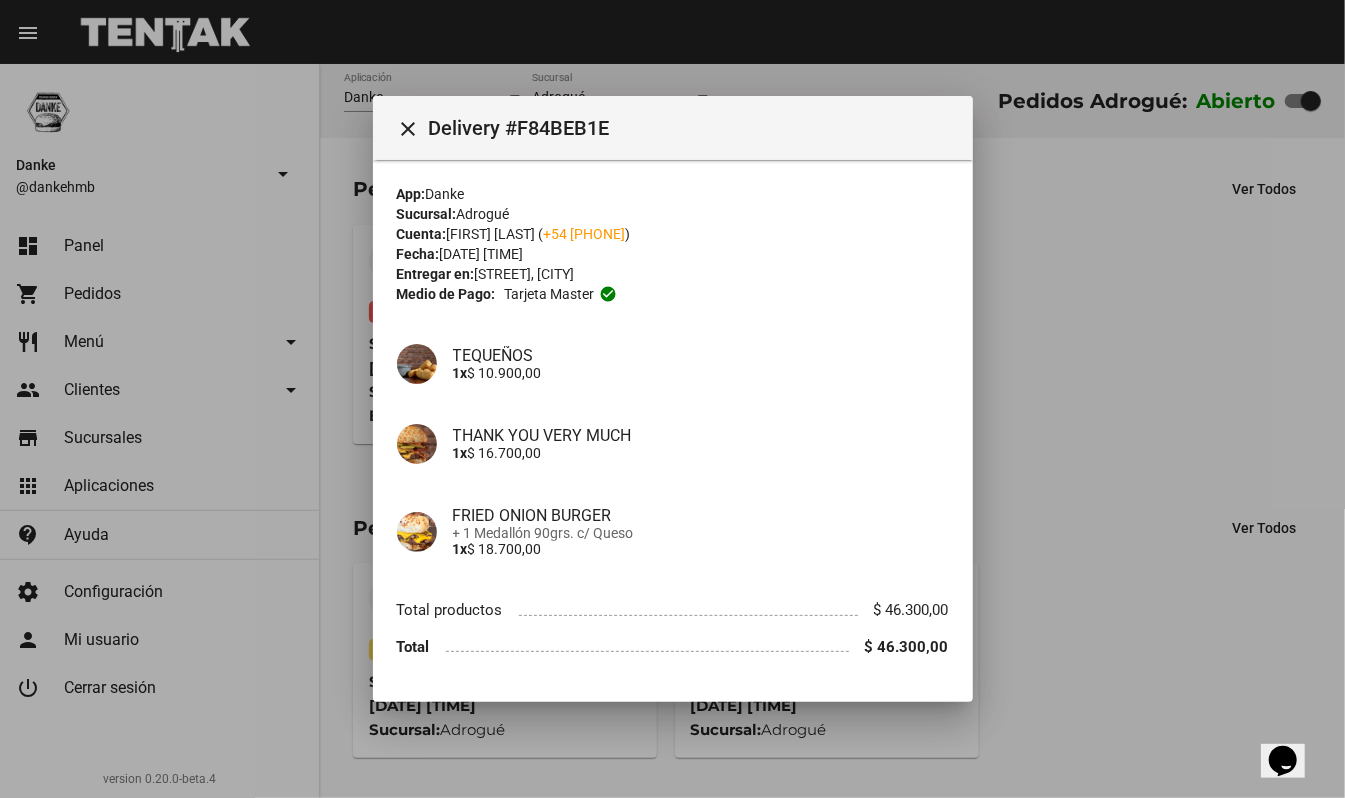 scroll, scrollTop: 54, scrollLeft: 0, axis: vertical 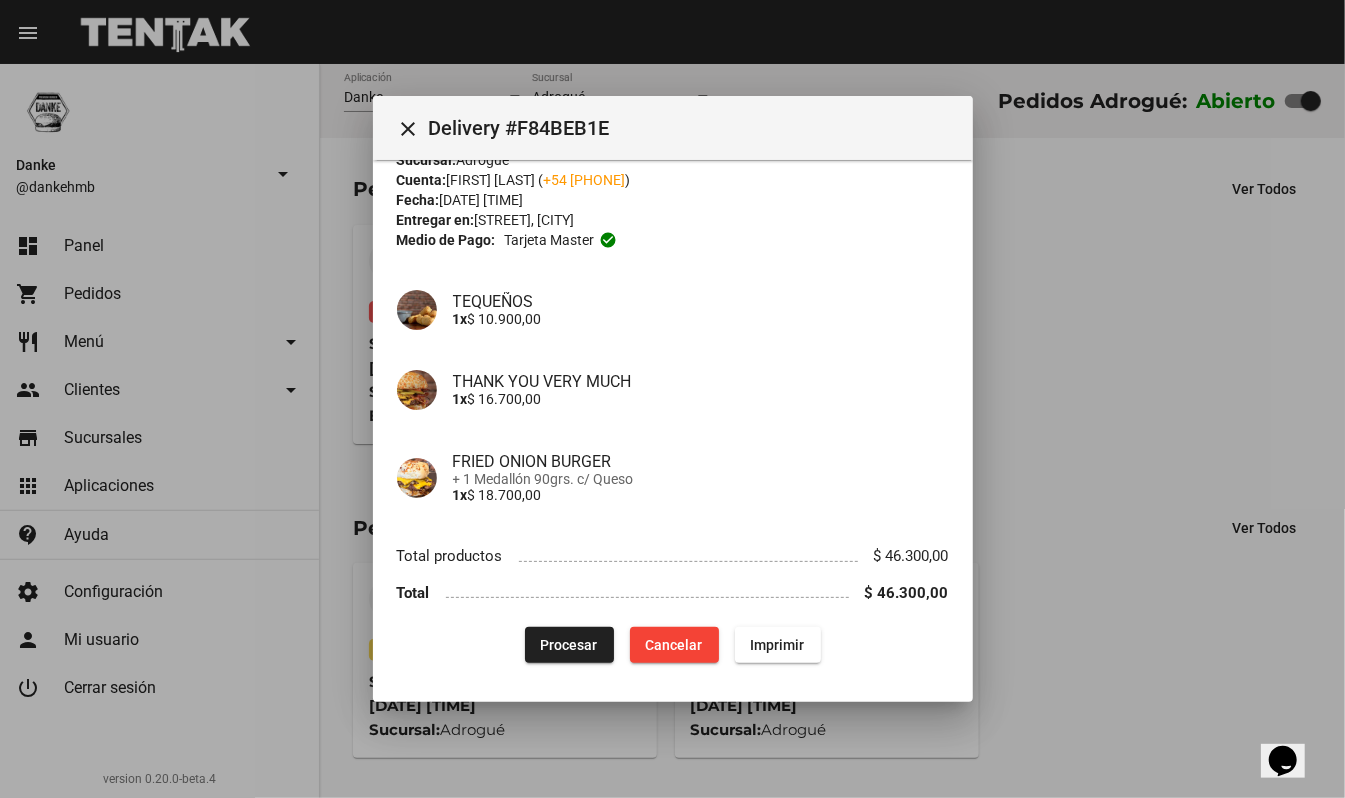 click on "Procesar" at bounding box center (569, 645) 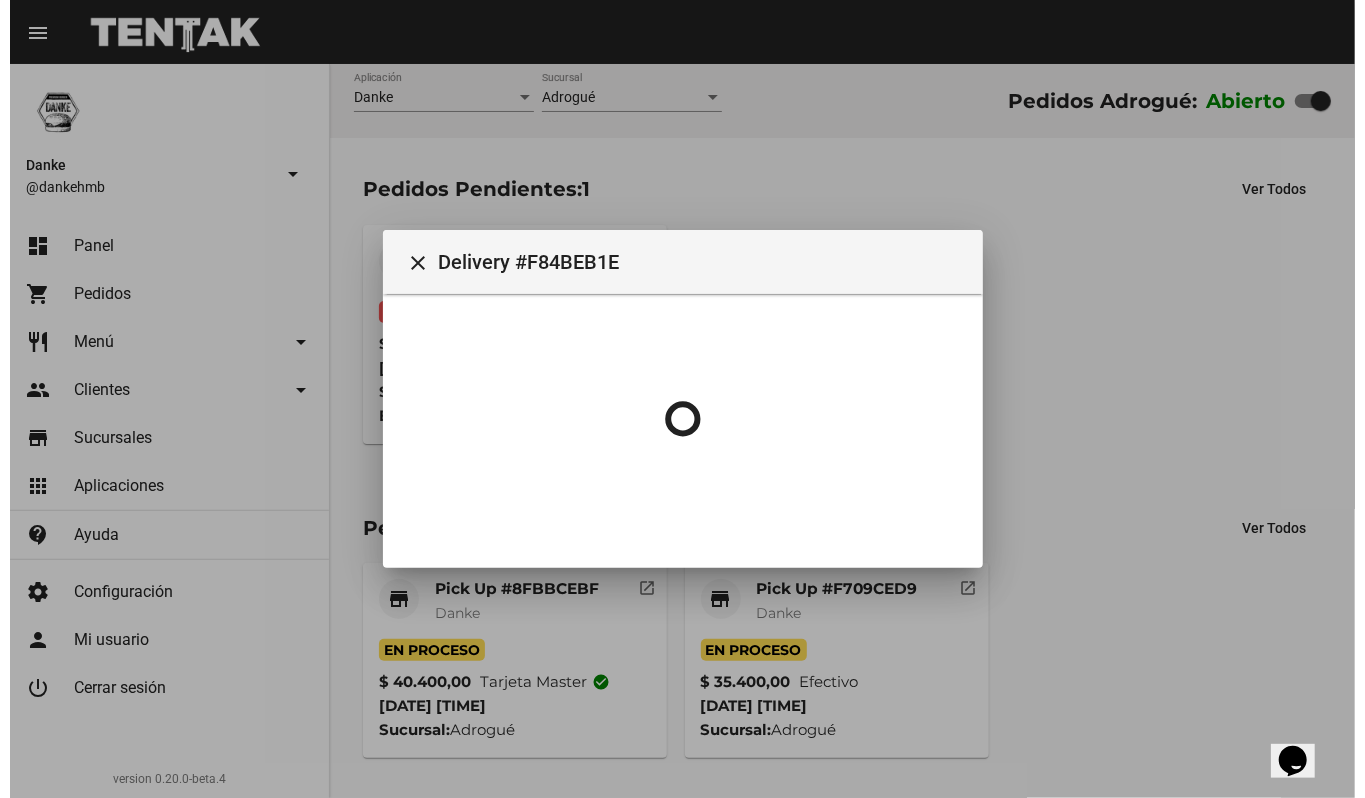 scroll, scrollTop: 0, scrollLeft: 0, axis: both 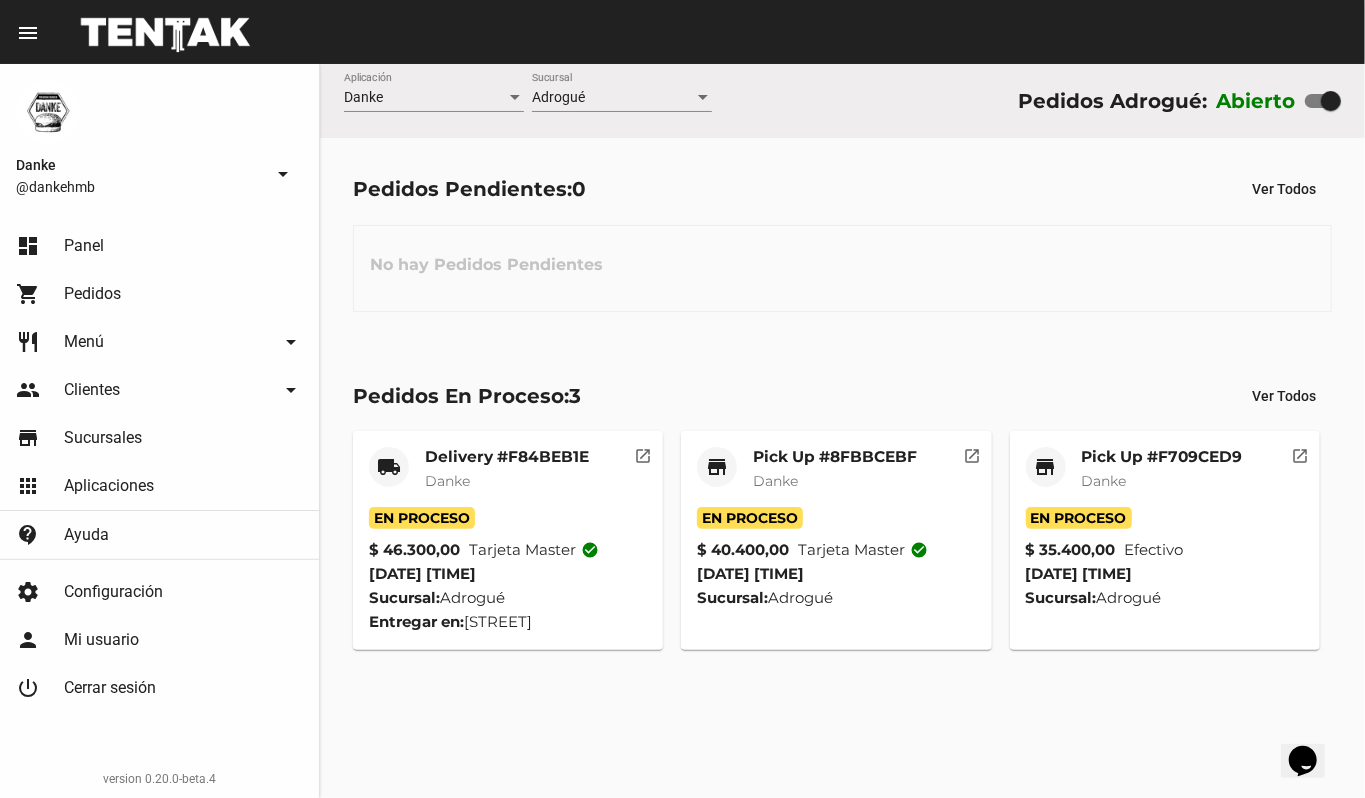 click on "Danke" at bounding box center (507, 481) 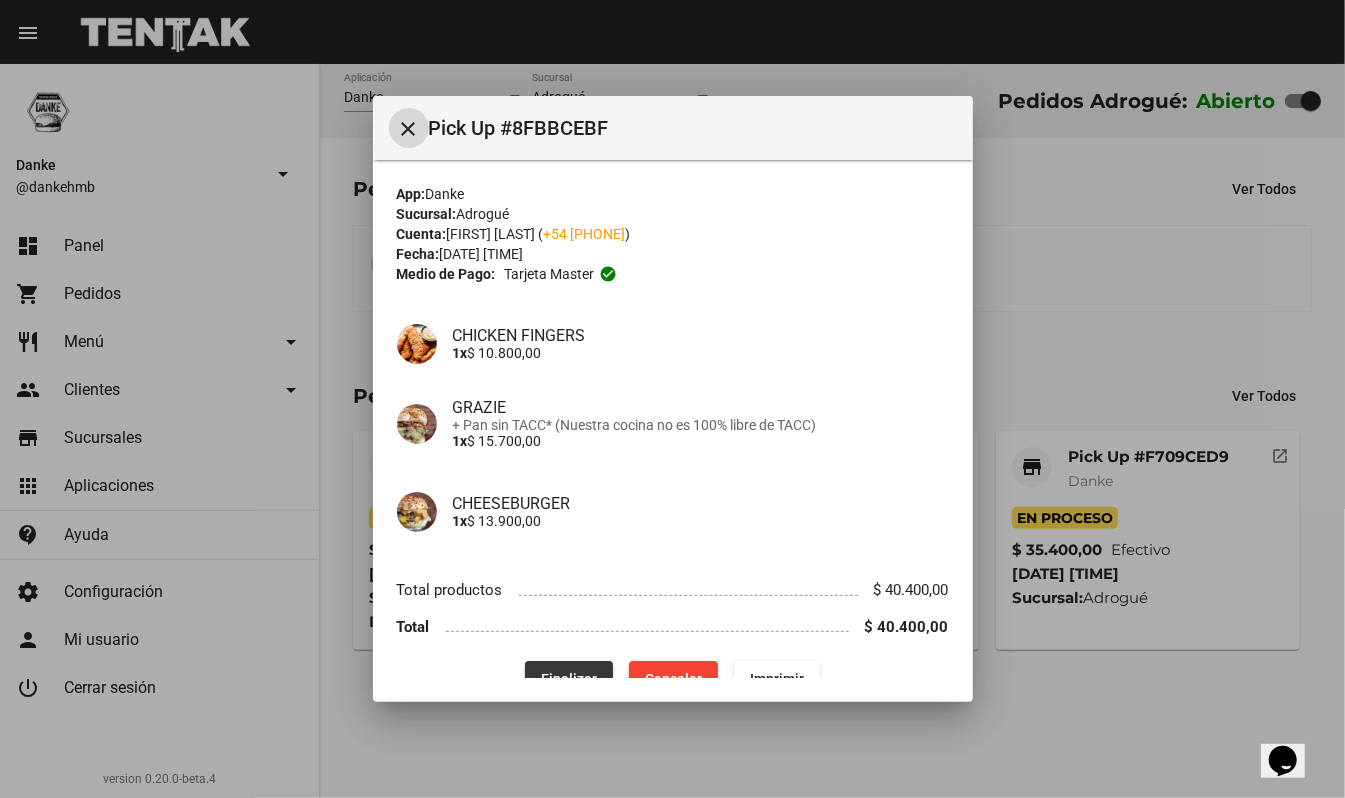 click on "Finalizar" at bounding box center [569, 679] 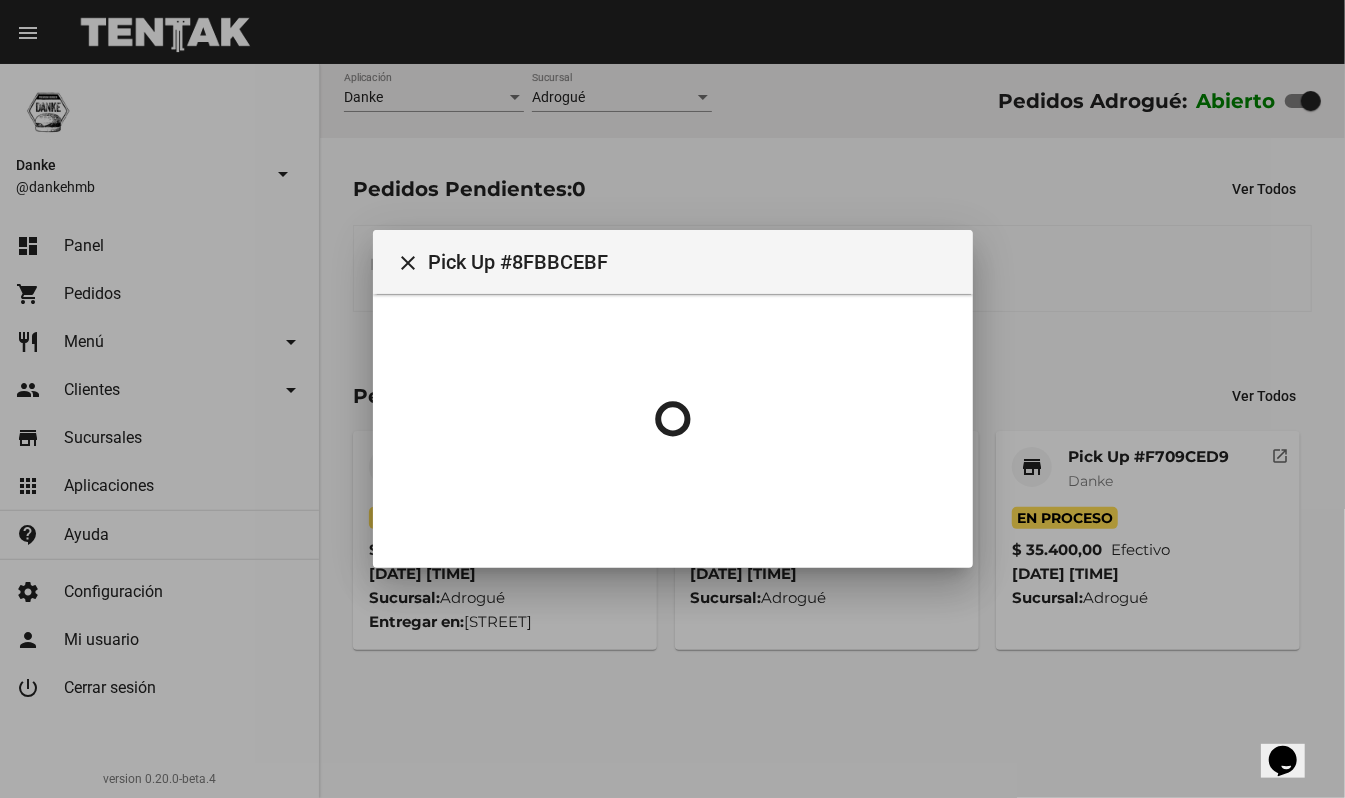 click at bounding box center (672, 399) 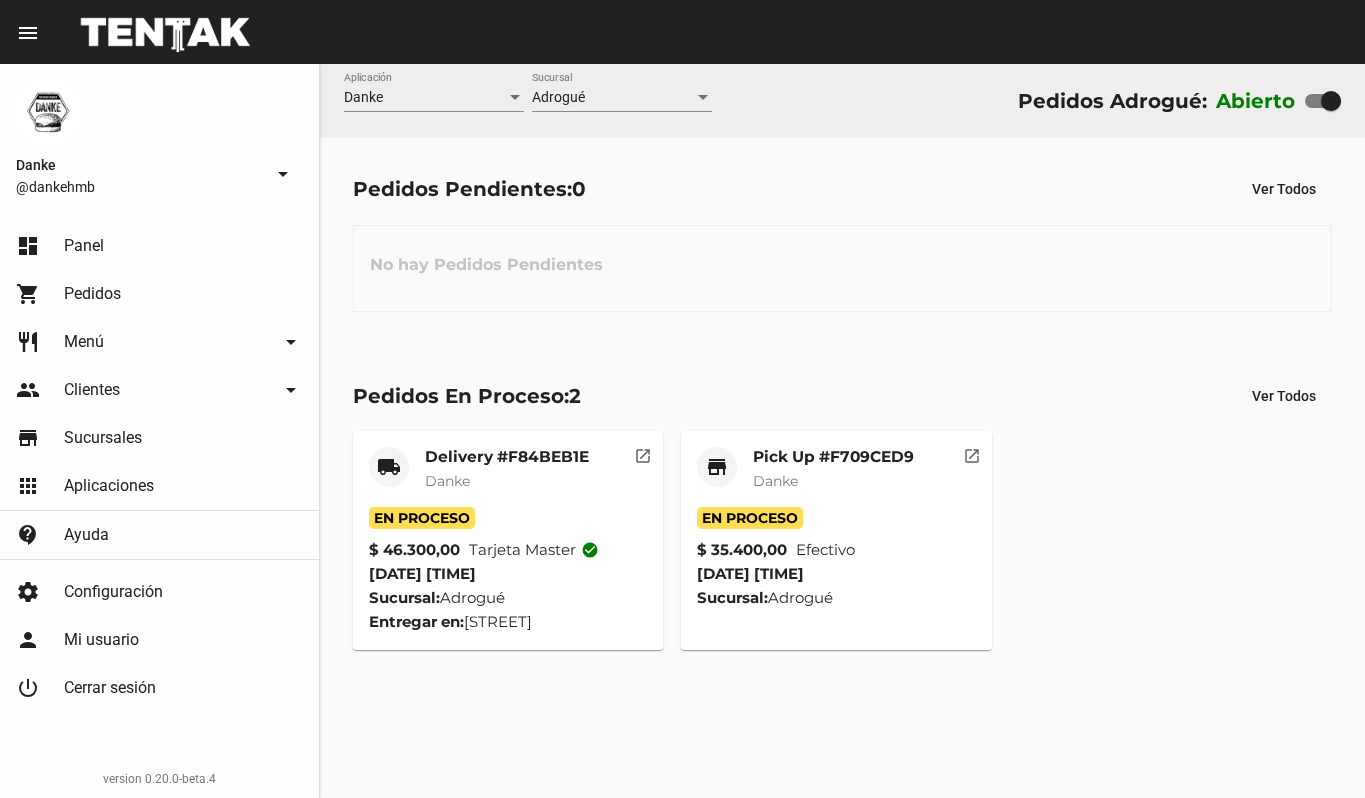 scroll, scrollTop: 0, scrollLeft: 0, axis: both 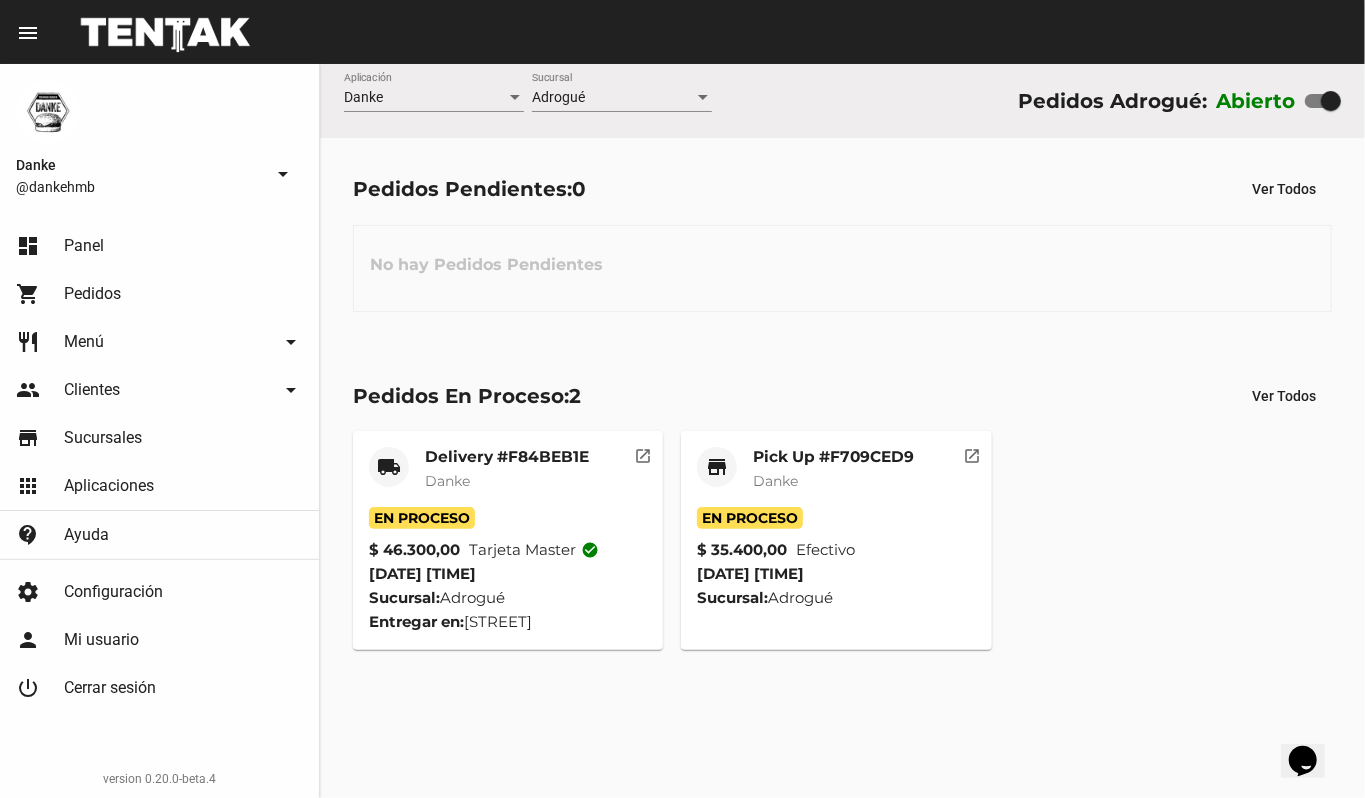 click on "Pedidos Pendientes:  0 Ver Todos No hay Pedidos Pendientes" at bounding box center (842, 241) 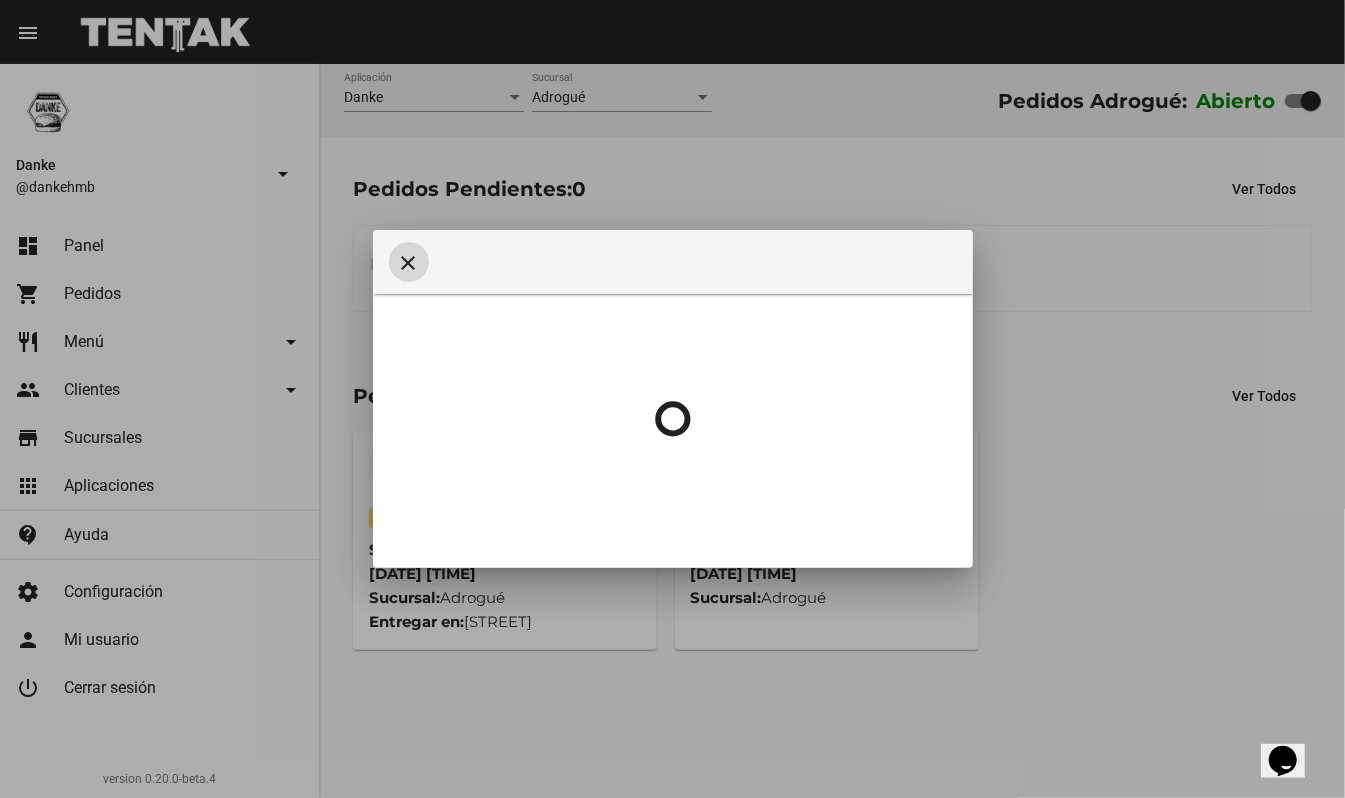 click at bounding box center (672, 399) 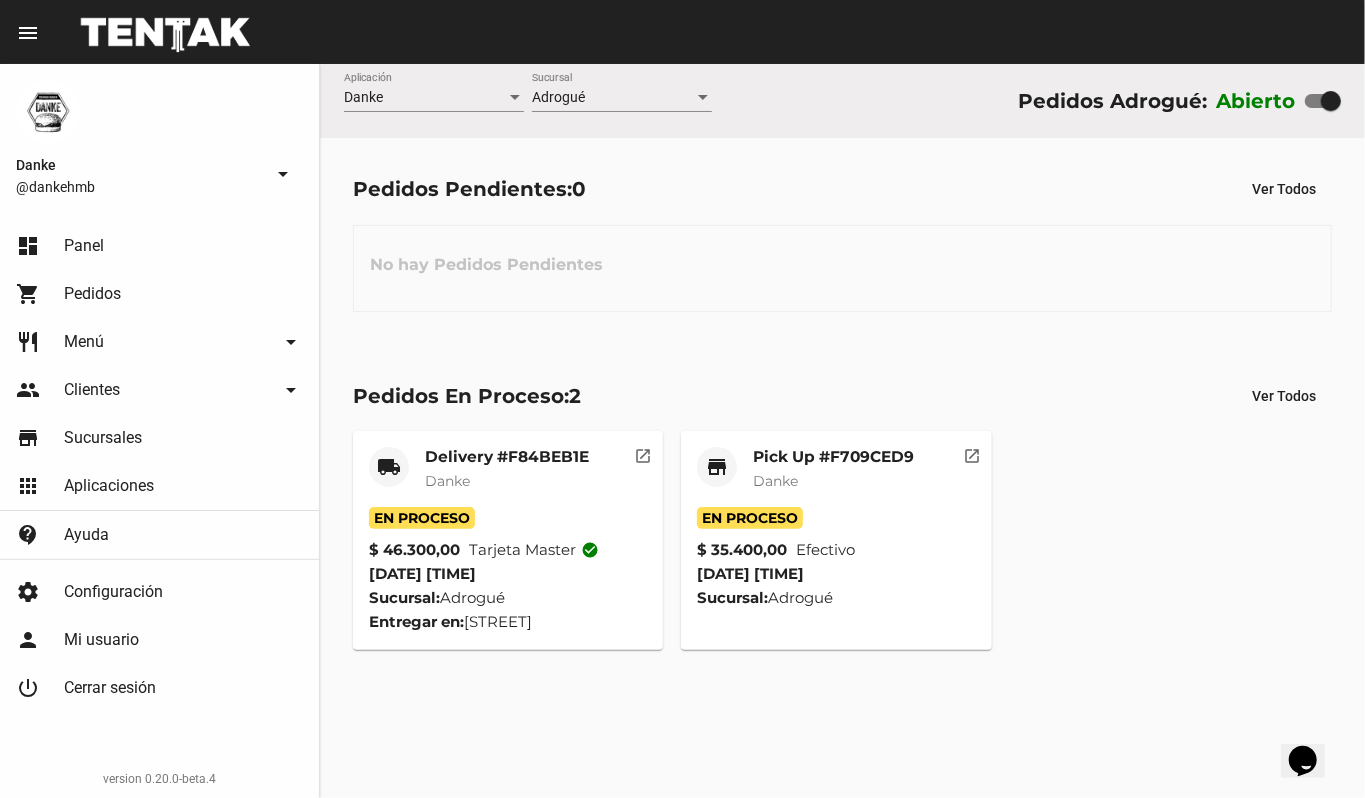 click on "Danke AplicACIÓN Adrogué Sucursal Pedidos [CITY]: Abierto" at bounding box center (842, 101) 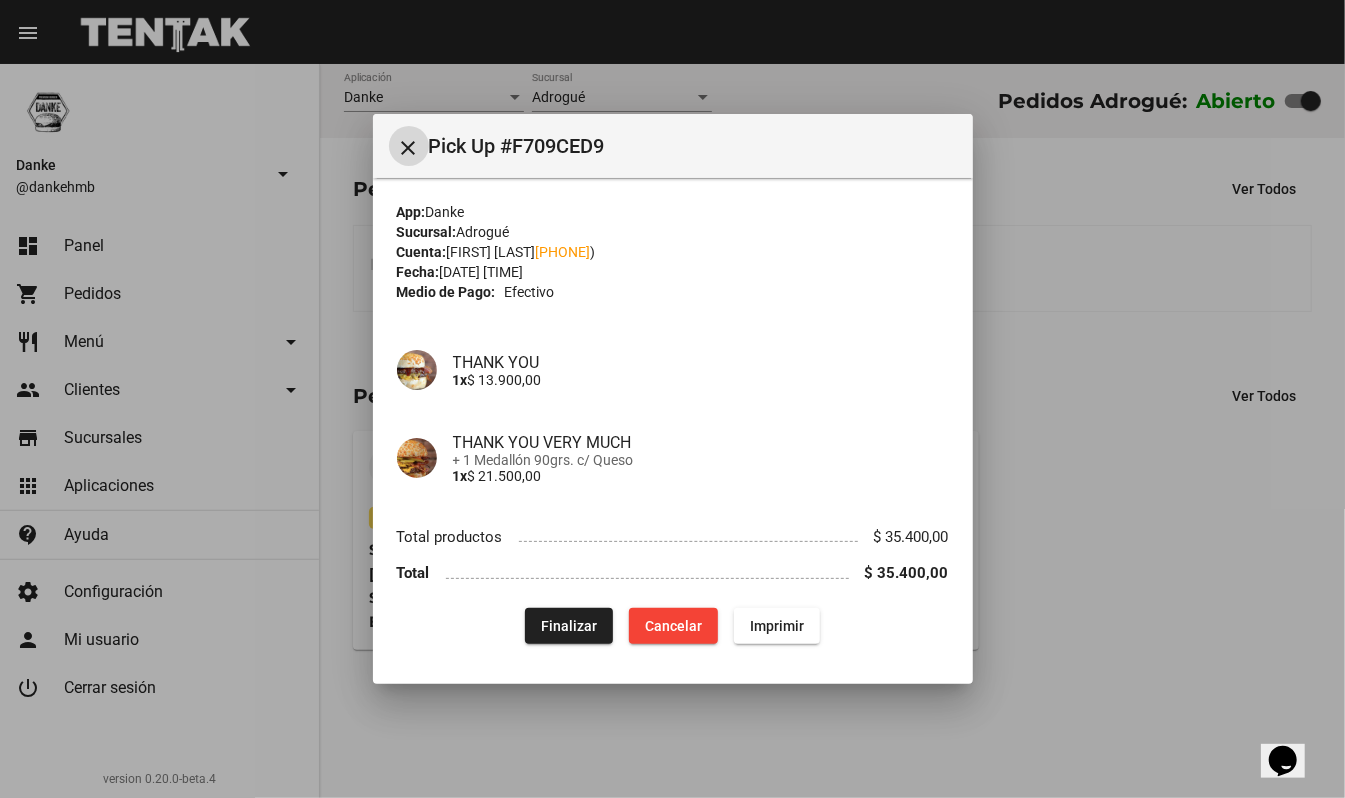 click on "Finalizar" at bounding box center [569, 626] 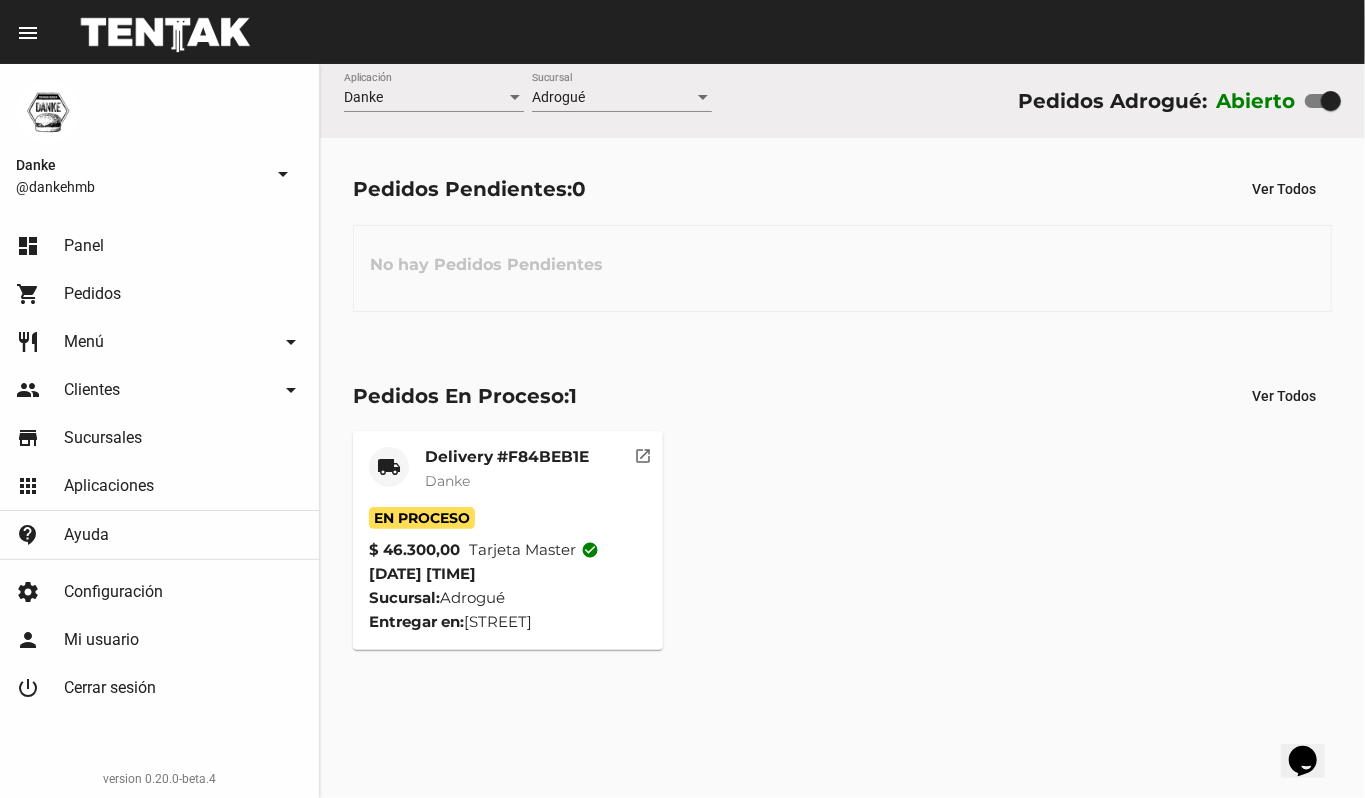 click on "Danke" at bounding box center [507, 481] 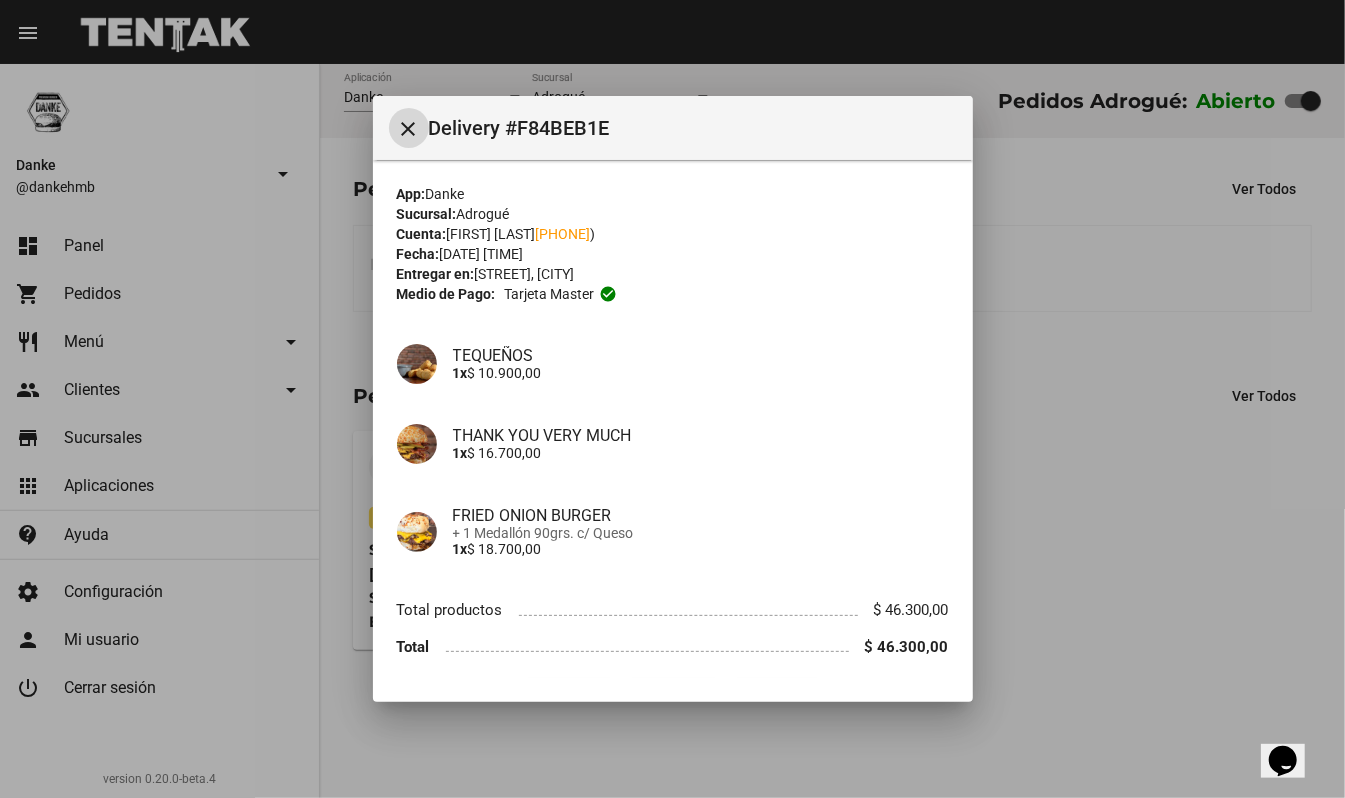 scroll, scrollTop: 54, scrollLeft: 0, axis: vertical 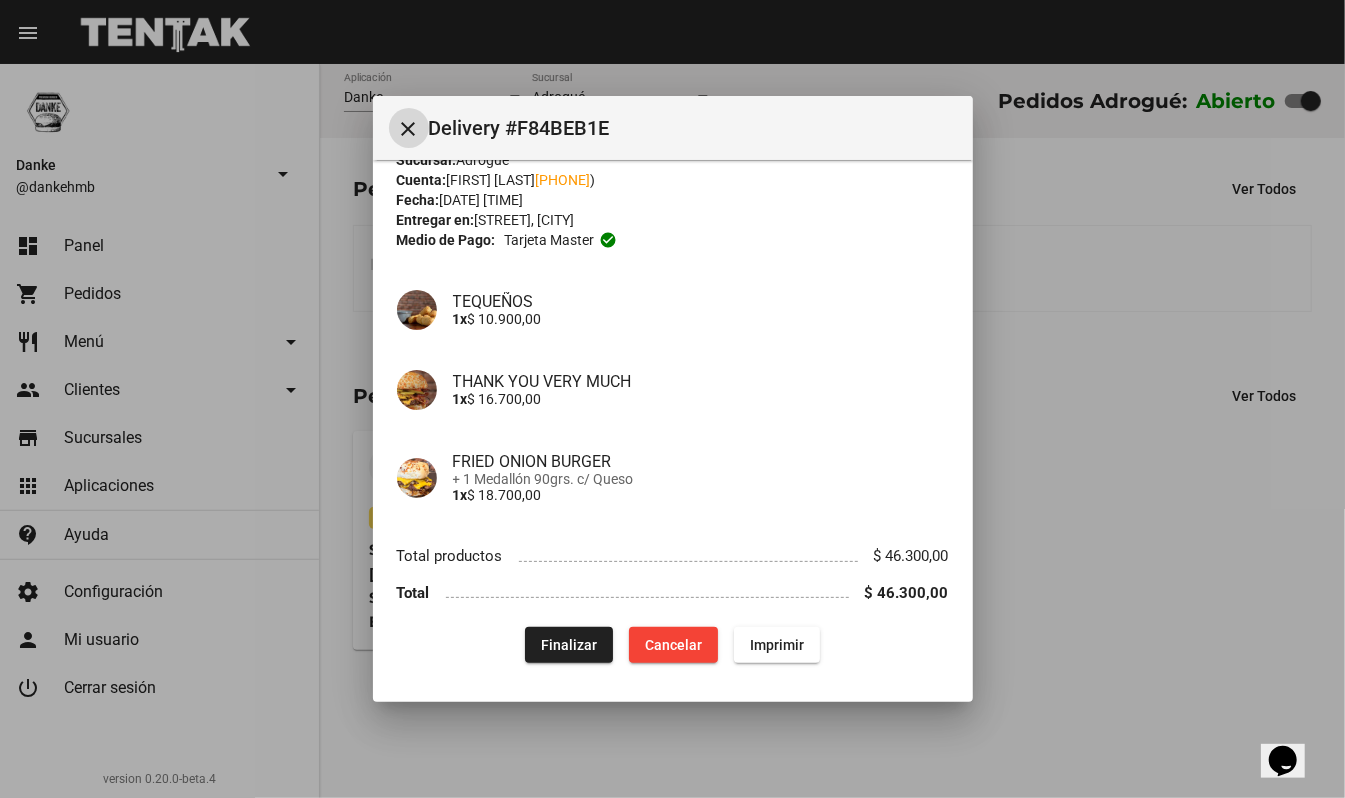 click on "Finalizar" at bounding box center [569, 645] 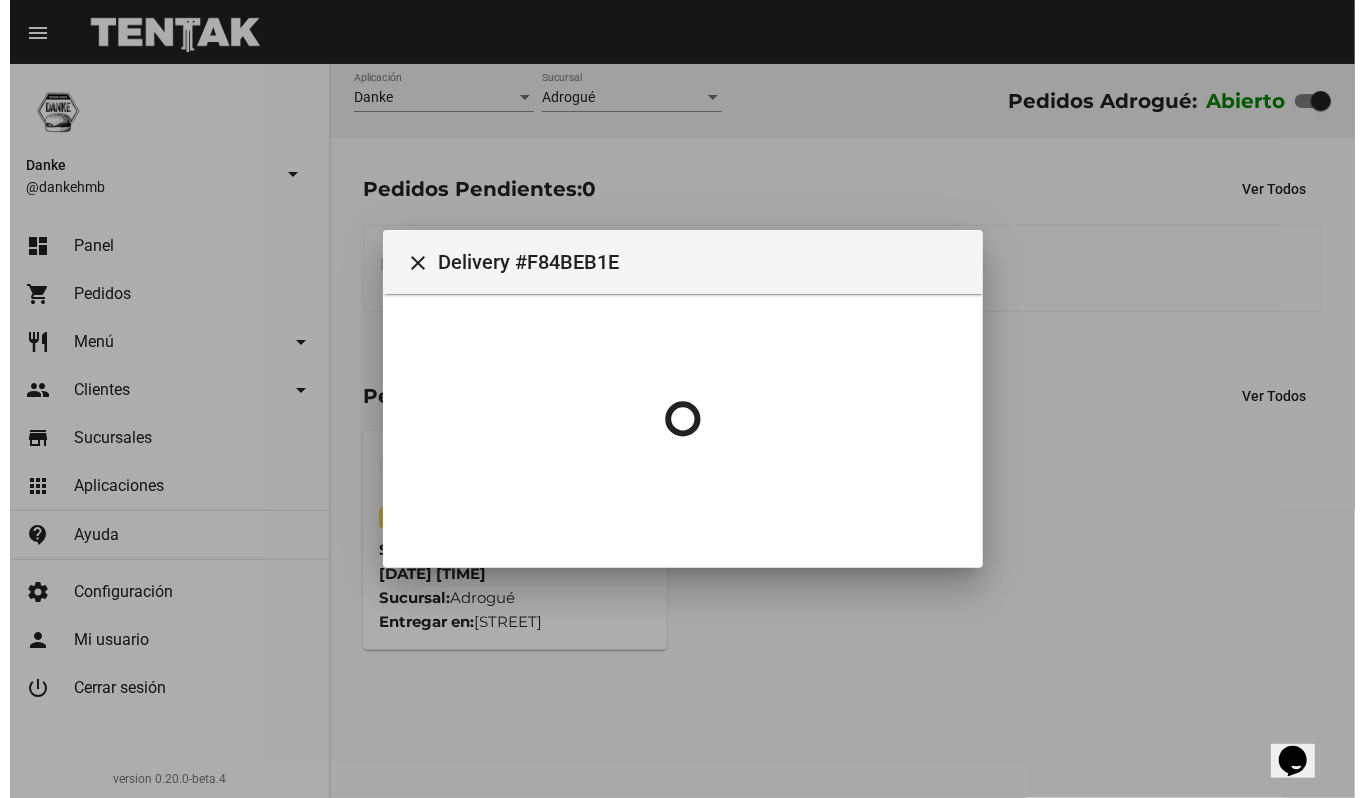scroll, scrollTop: 0, scrollLeft: 0, axis: both 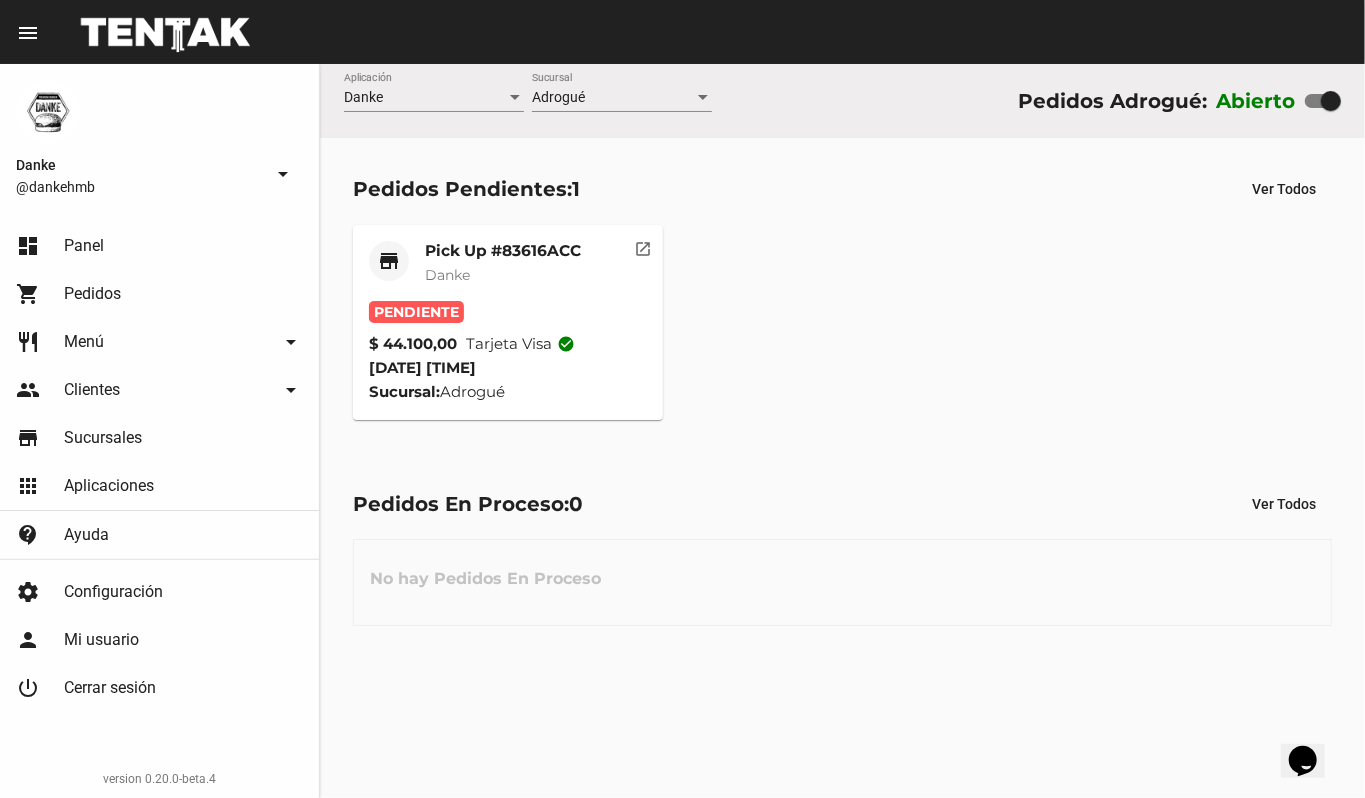 click on "Pick Up #83616ACC Danke" at bounding box center (503, 271) 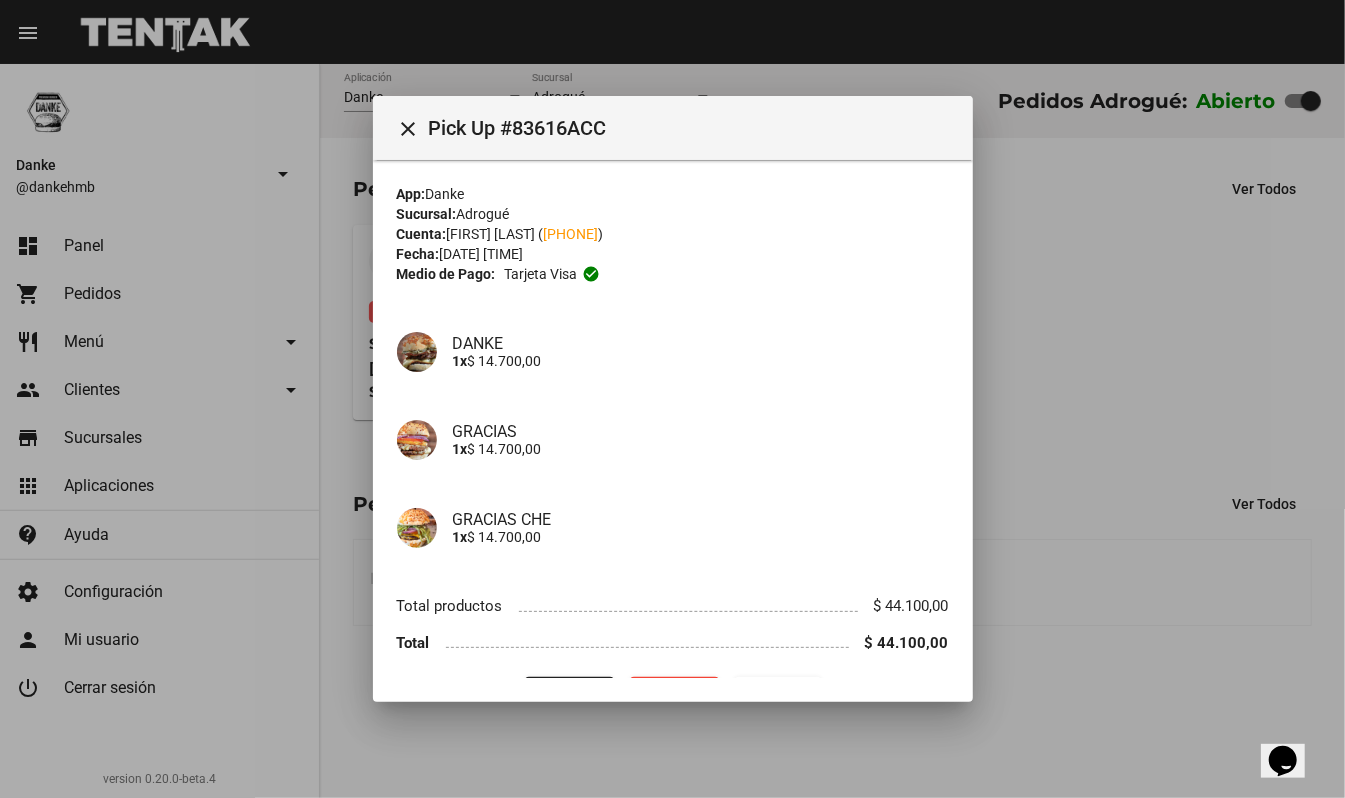 type 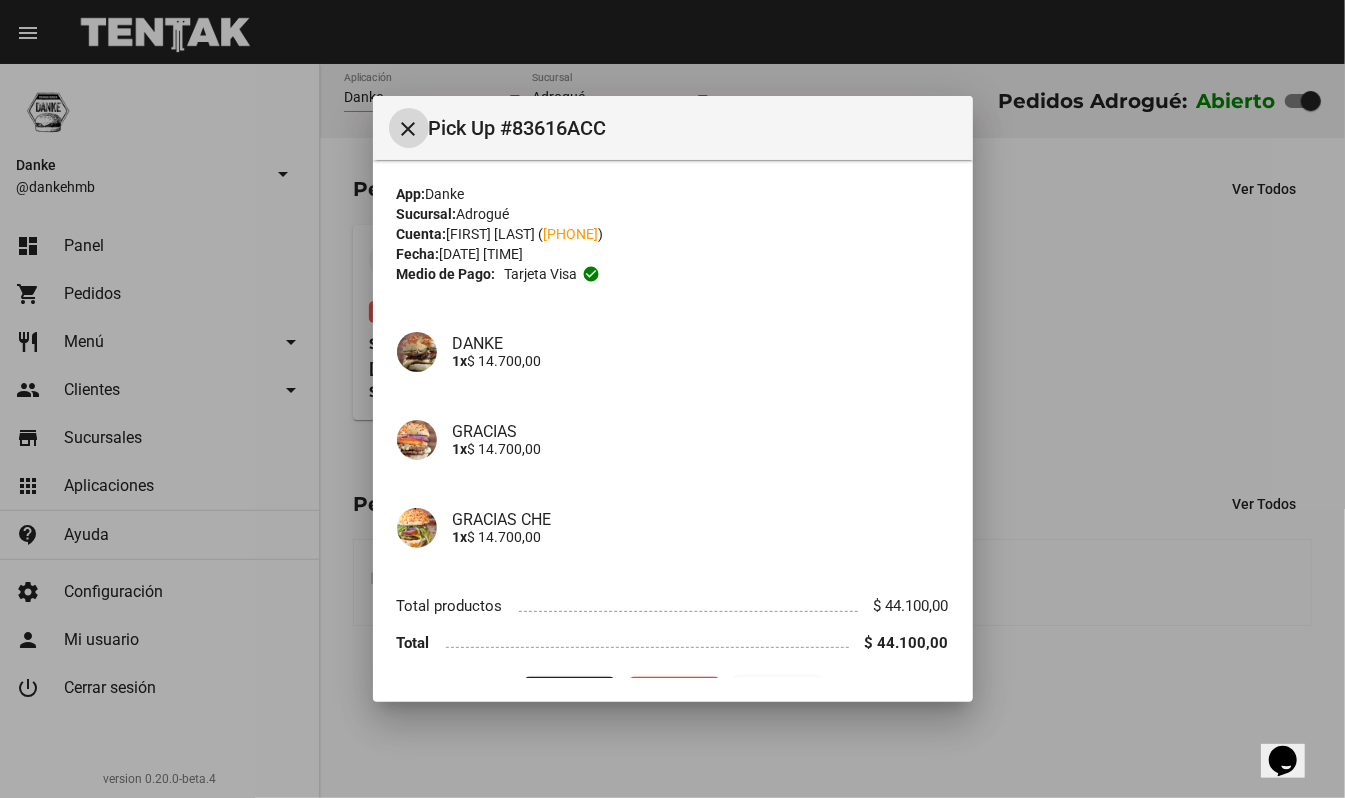 scroll, scrollTop: 50, scrollLeft: 0, axis: vertical 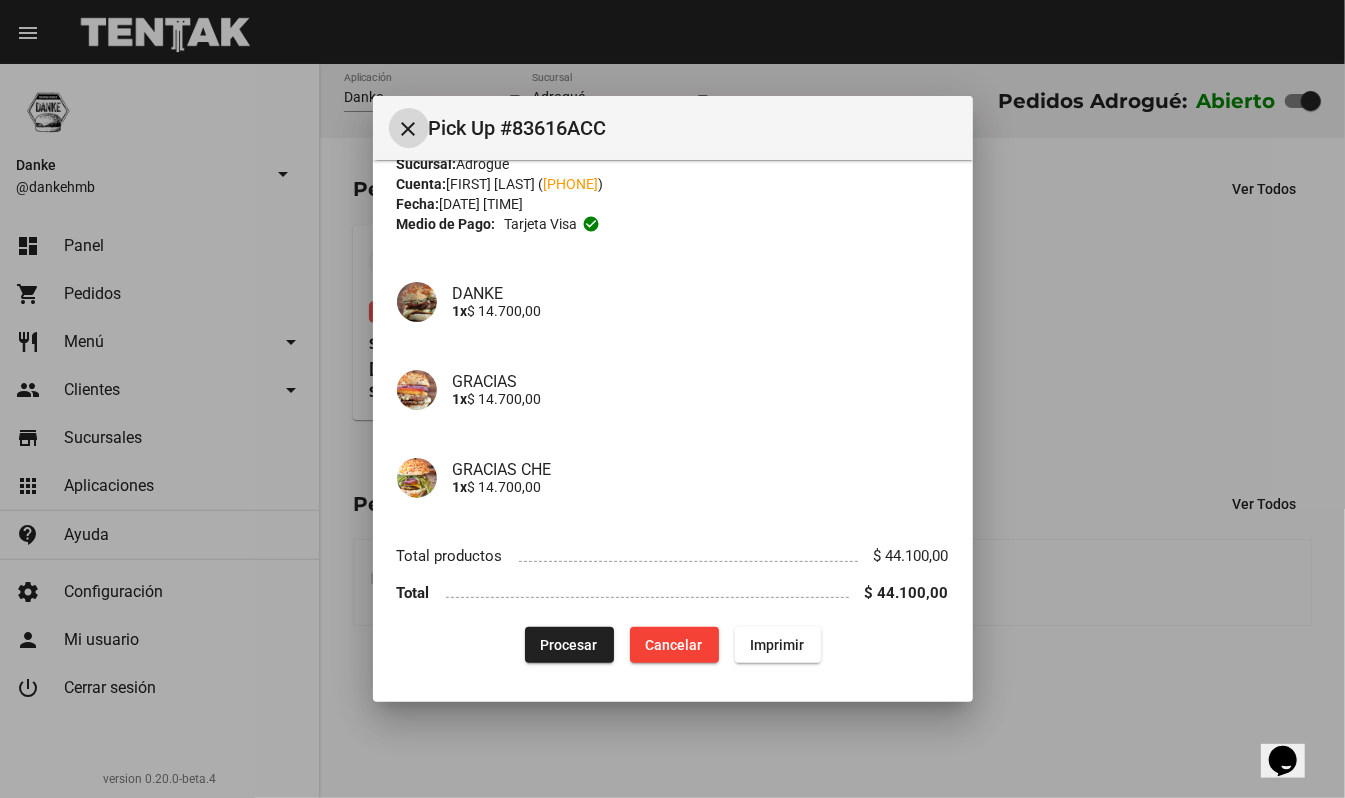 click on "Procesar" at bounding box center [569, 645] 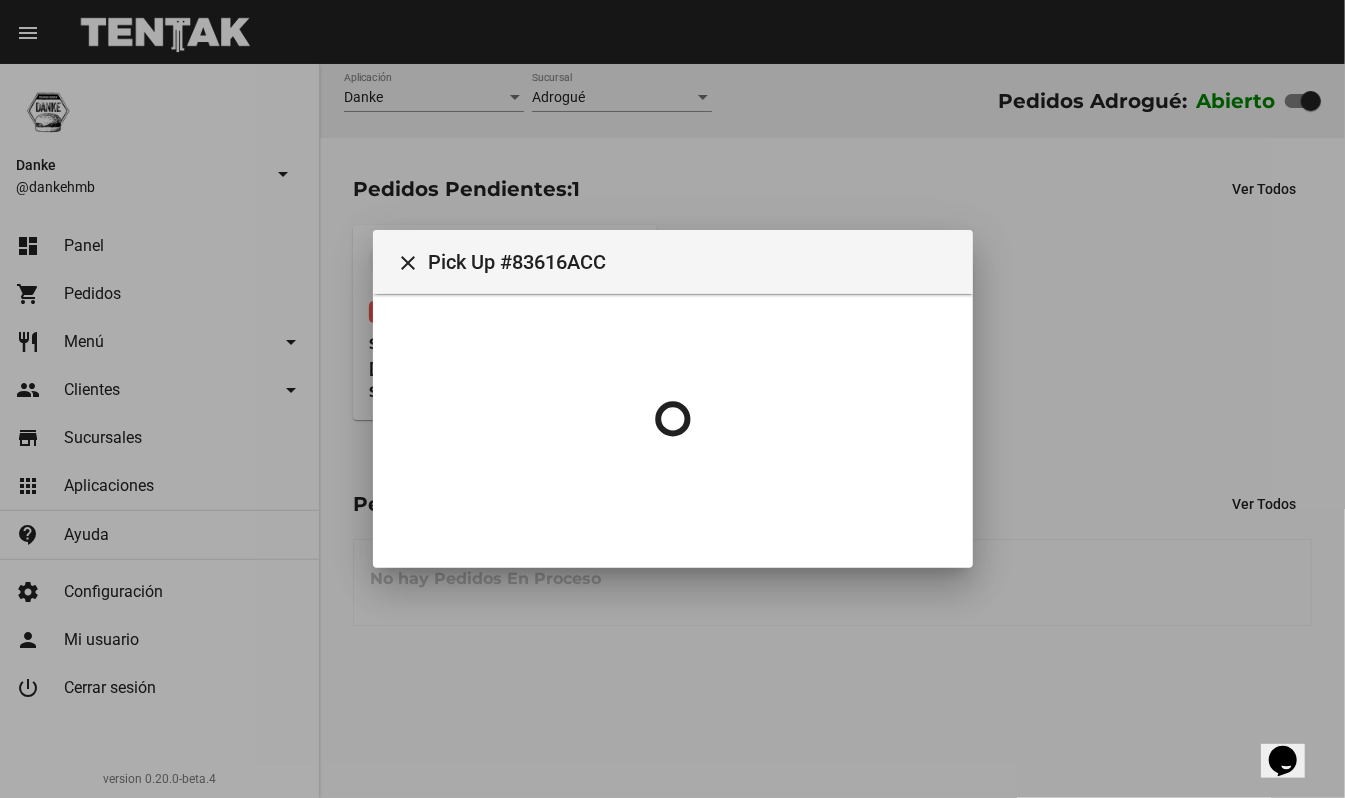 scroll, scrollTop: 0, scrollLeft: 0, axis: both 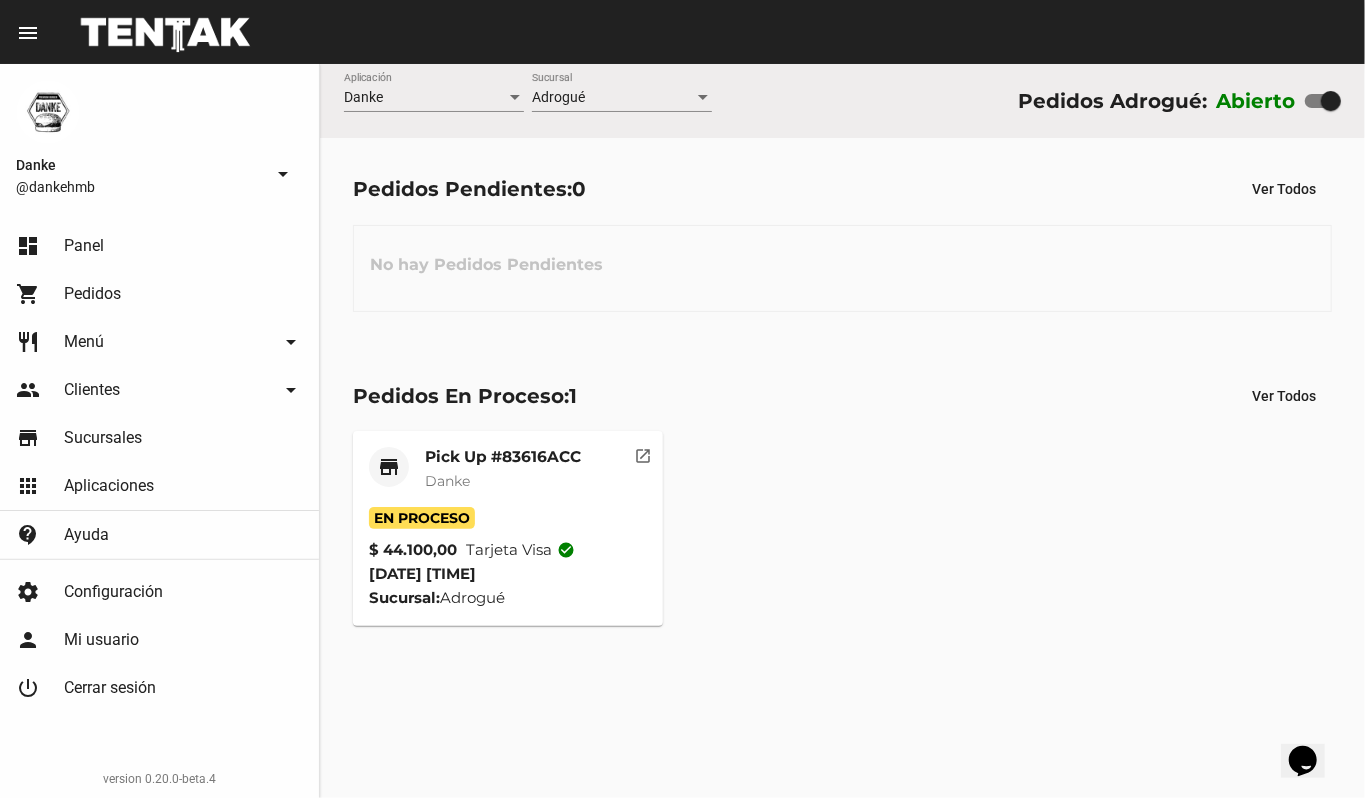 click on "Pedidos Pendientes:  0 Ver Todos No hay Pedidos Pendientes" at bounding box center [842, 241] 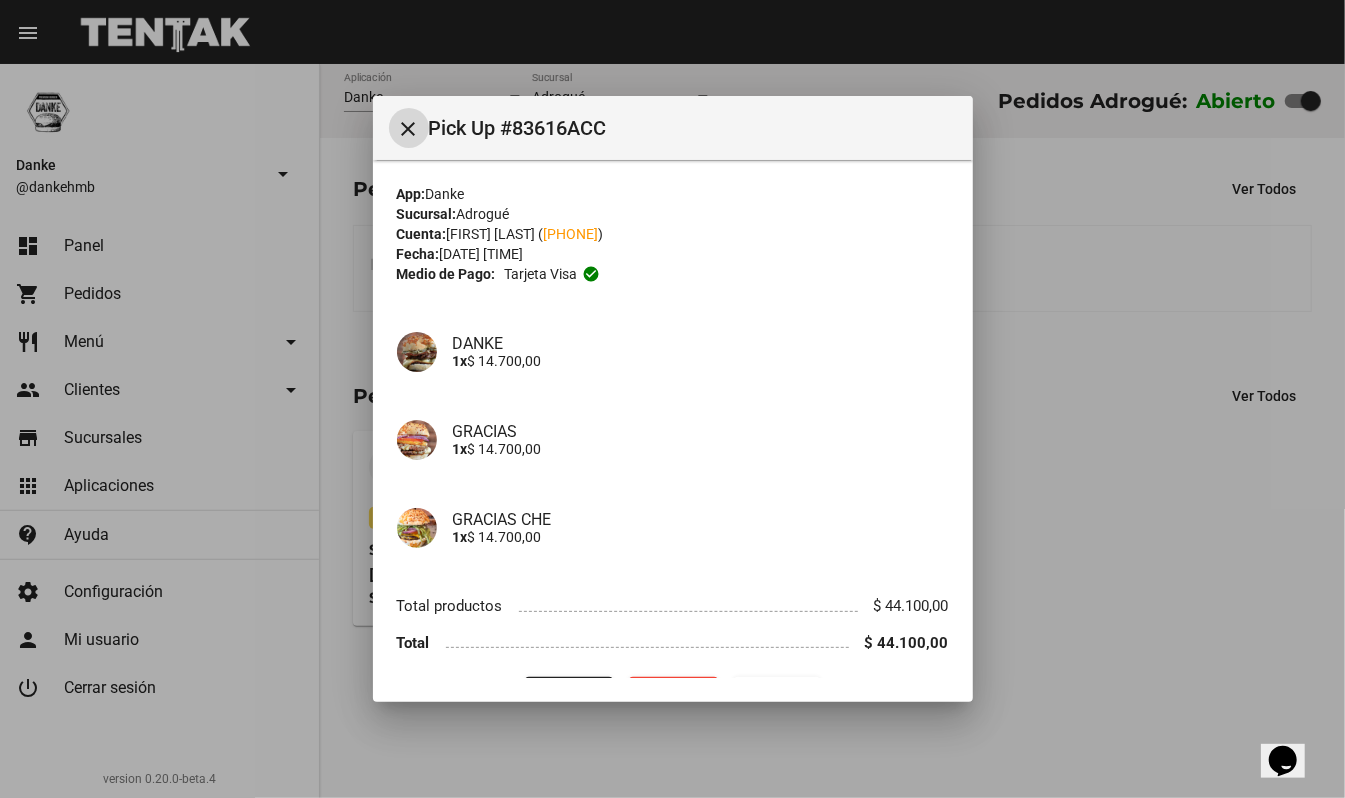 scroll, scrollTop: 50, scrollLeft: 0, axis: vertical 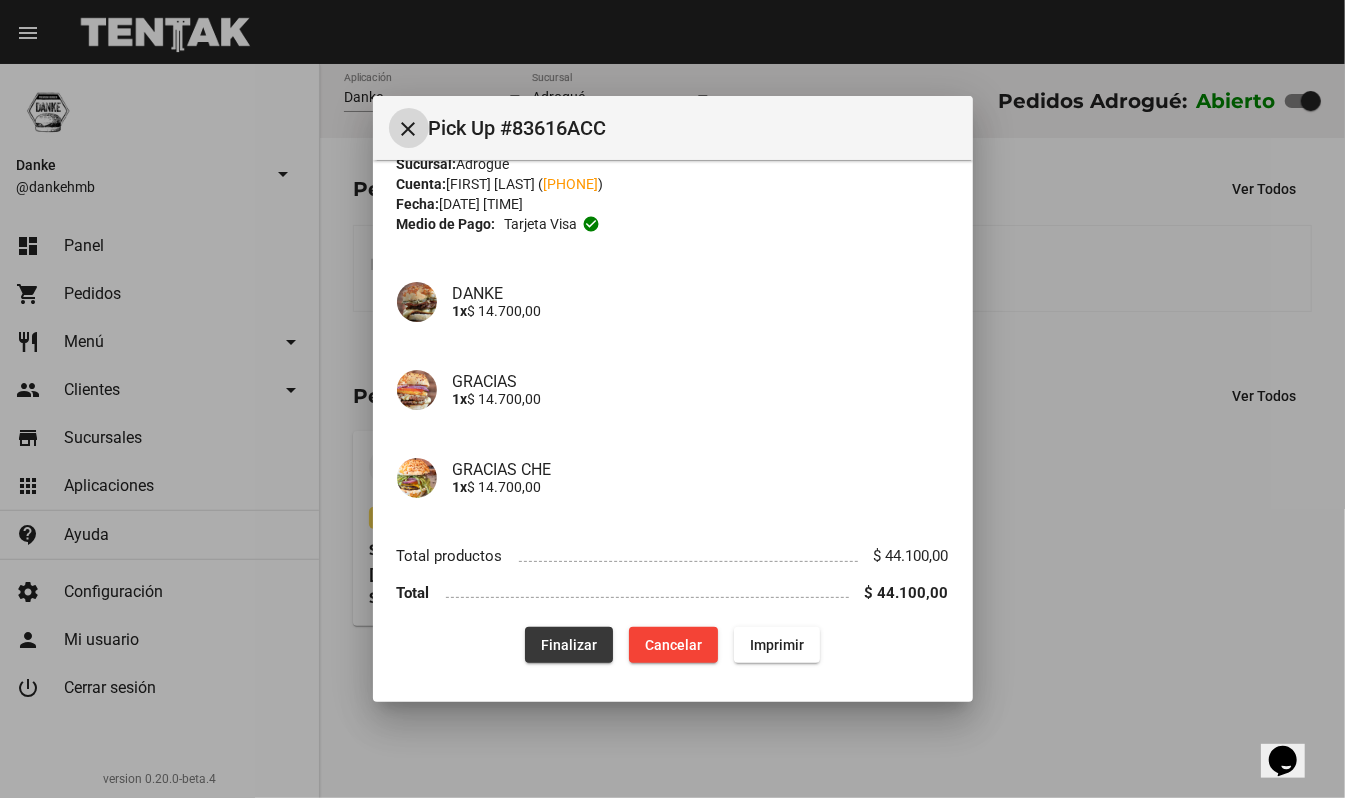 click on "Finalizar" at bounding box center (569, 645) 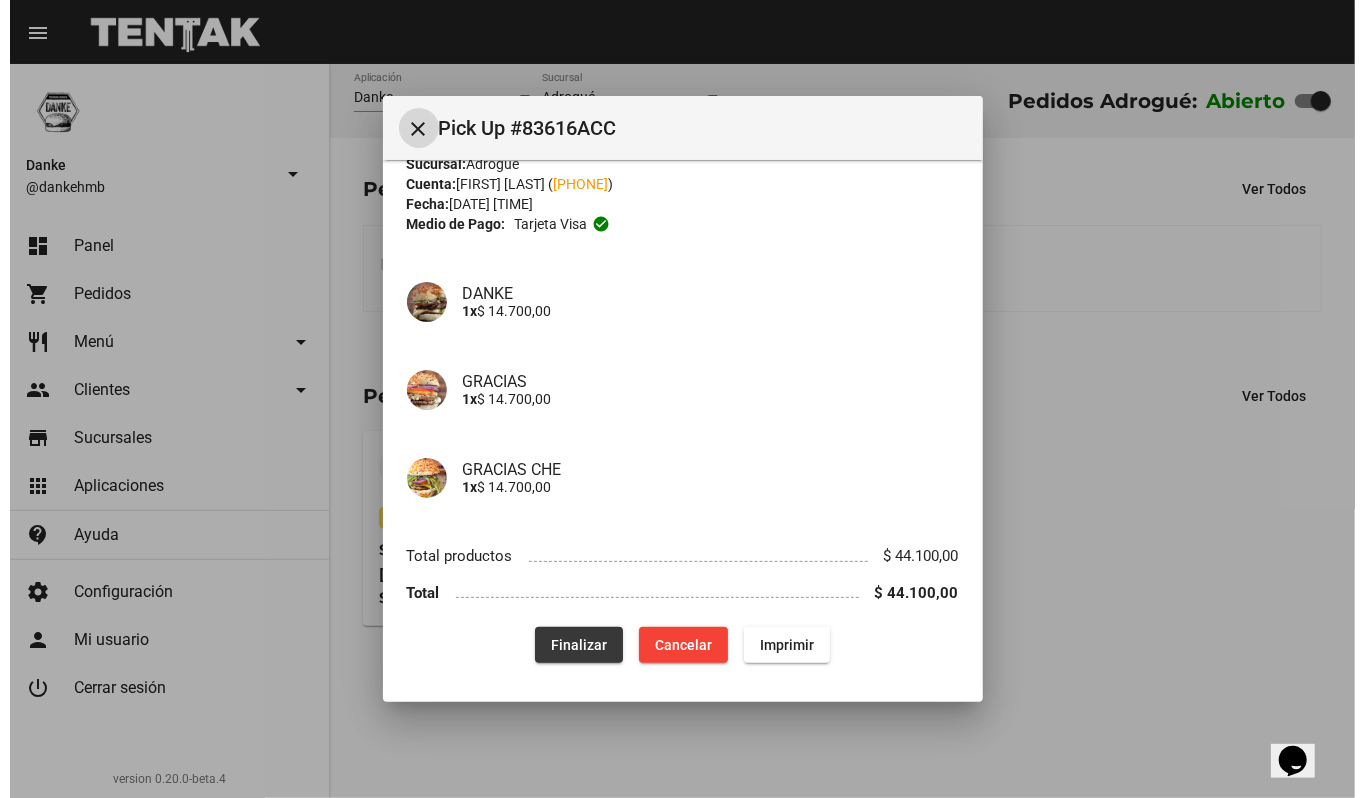scroll, scrollTop: 0, scrollLeft: 0, axis: both 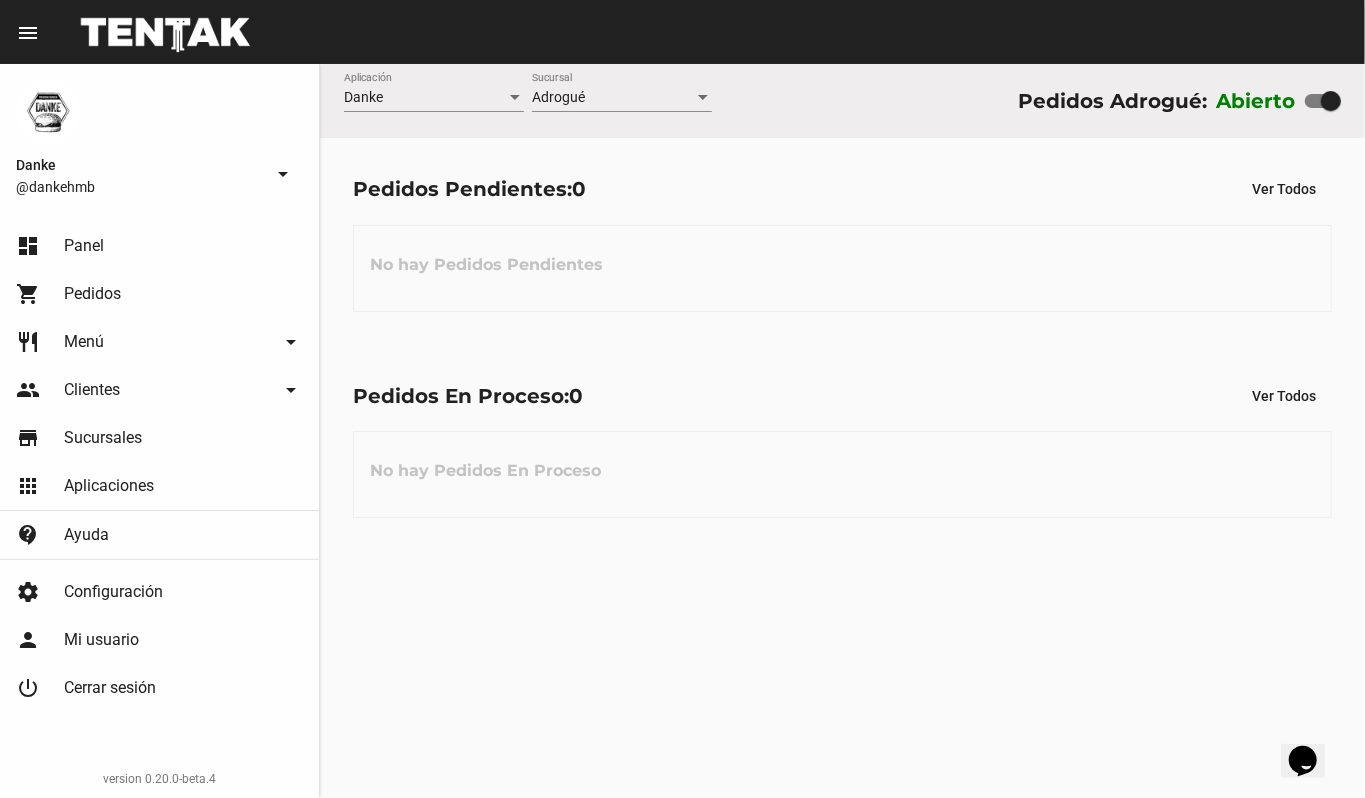 click on "Danke @dankehmb arrow_drop_down" at bounding box center [159, 139] 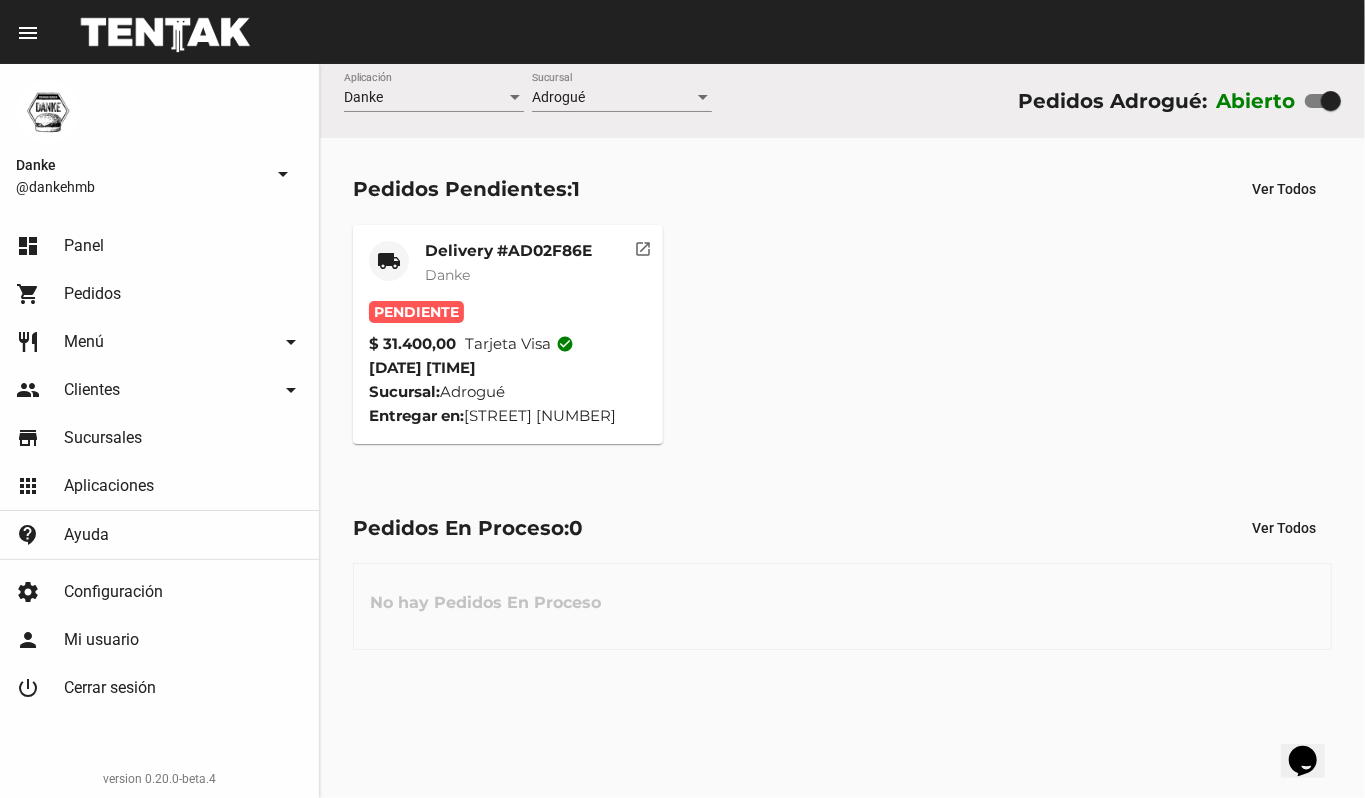 click on "Delivery #AD02F86E" at bounding box center (508, 251) 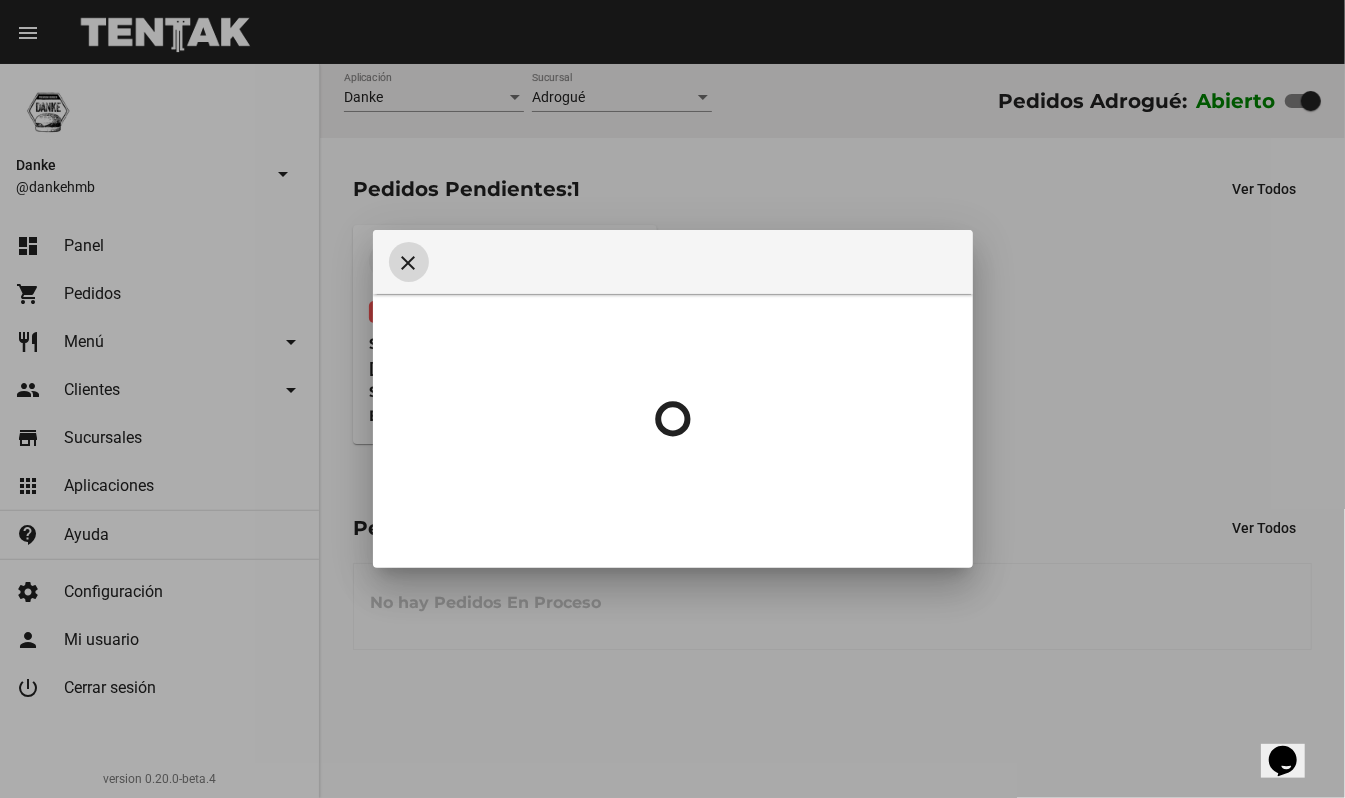 type 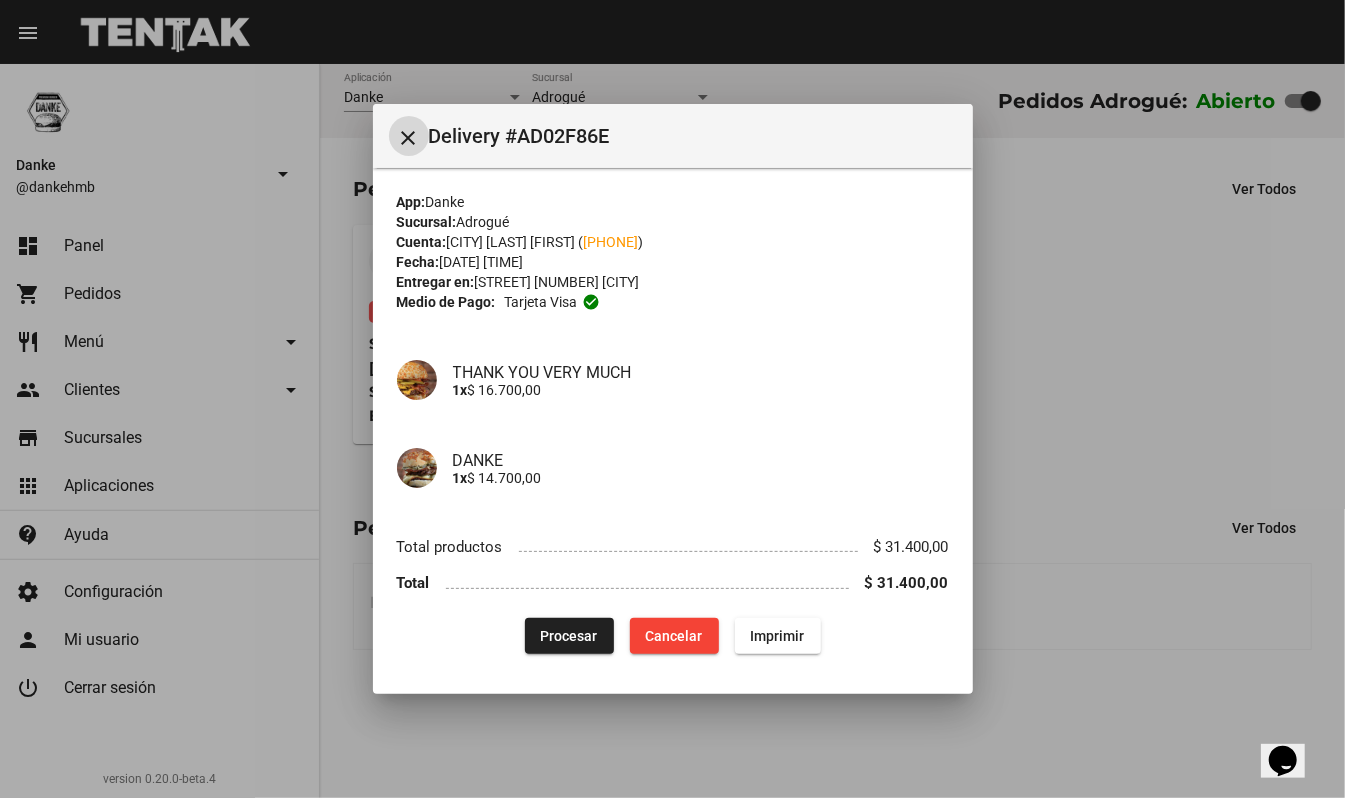 click at bounding box center [672, 399] 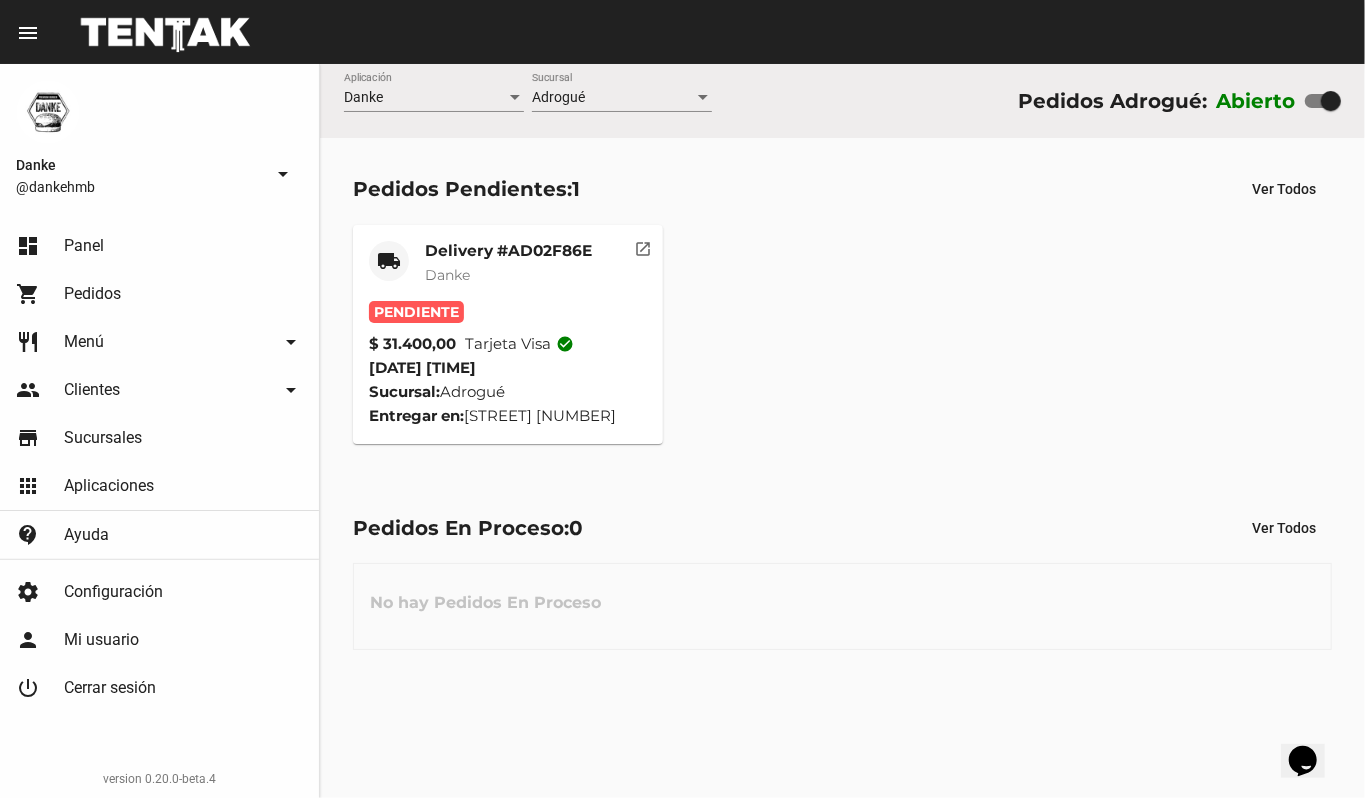 click on "Danke" at bounding box center (508, 275) 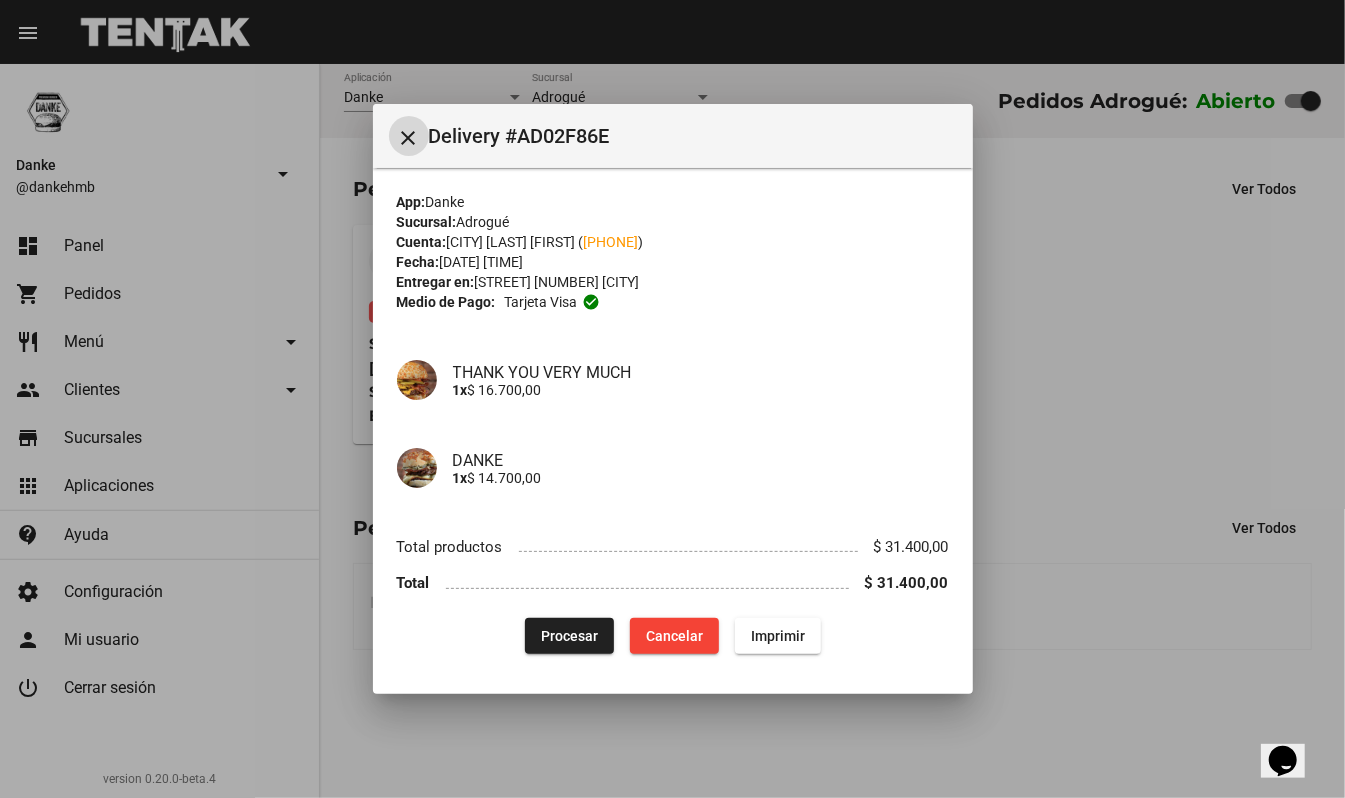 type 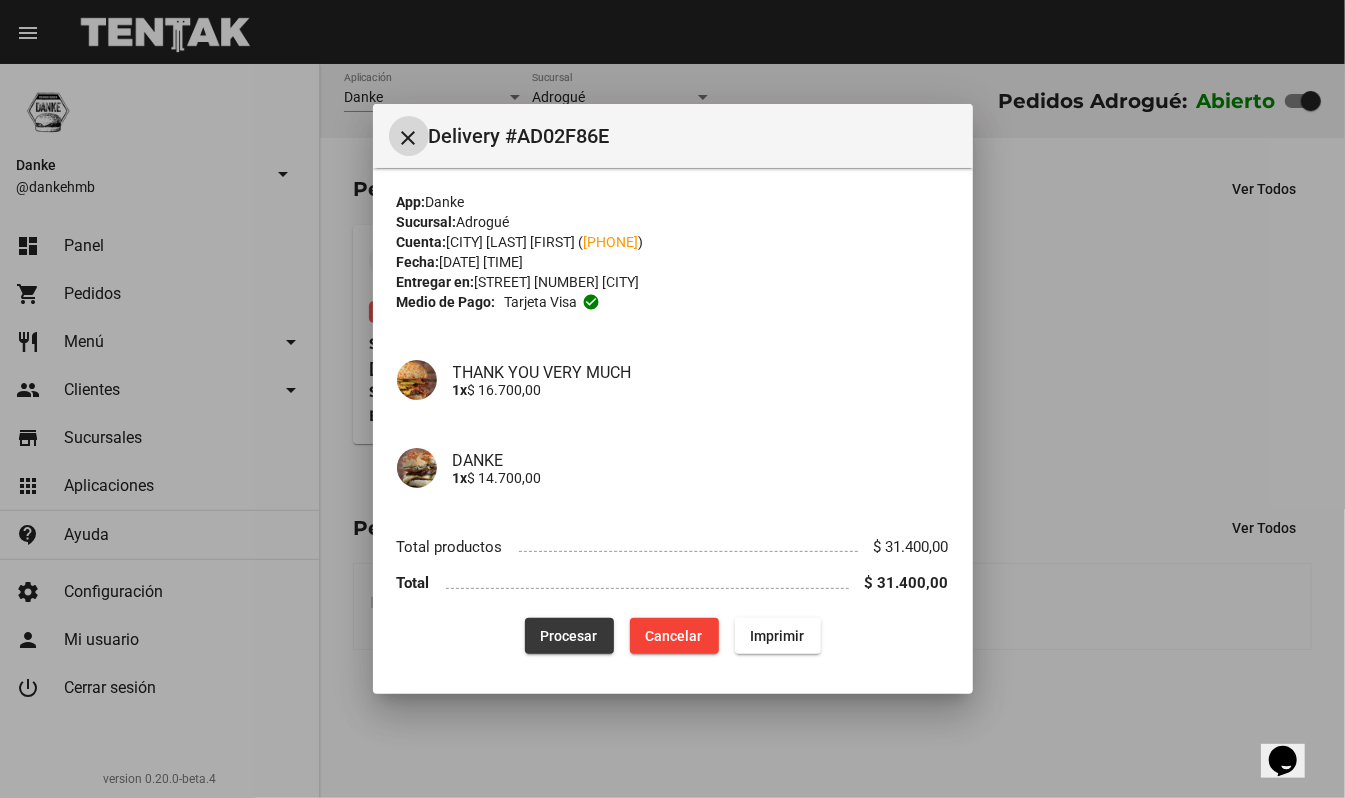 click on "Procesar" at bounding box center [569, 636] 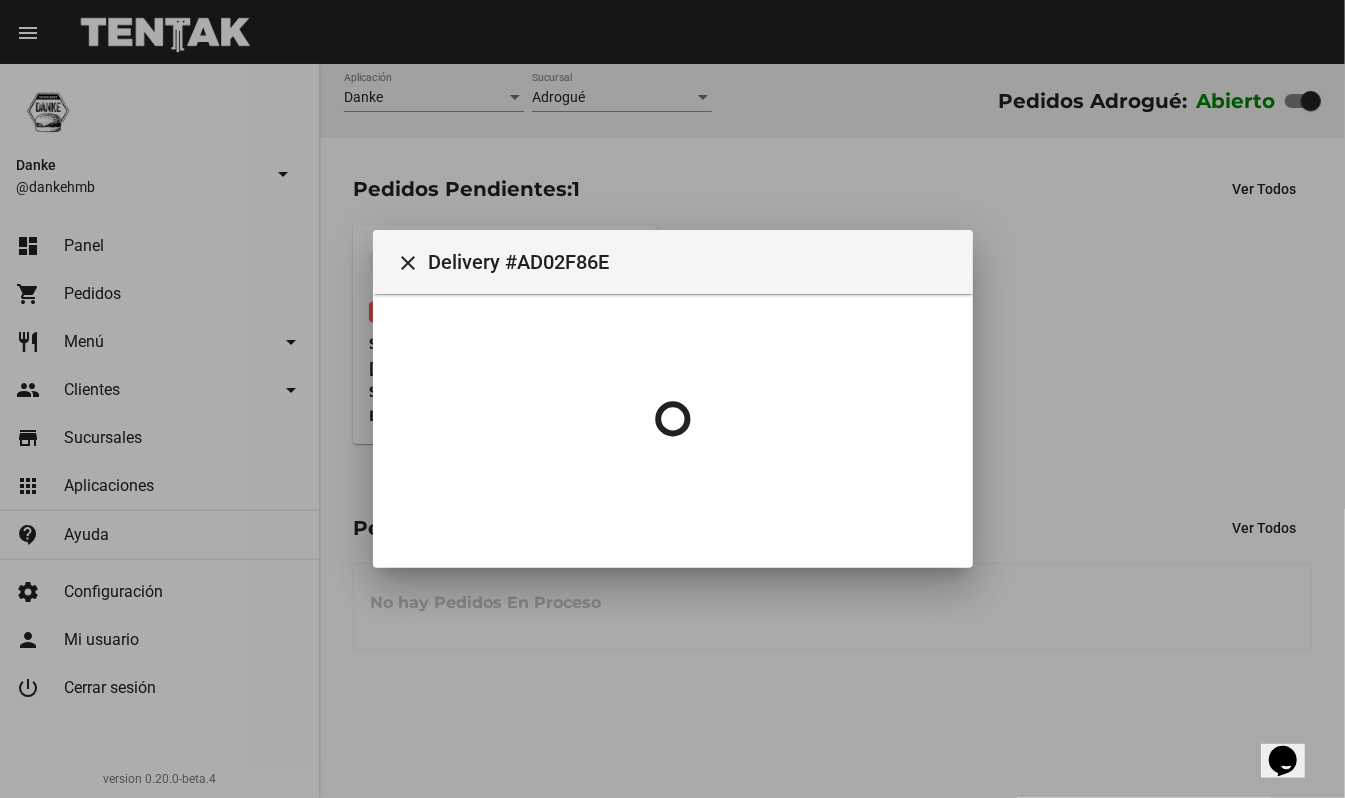 click at bounding box center (672, 399) 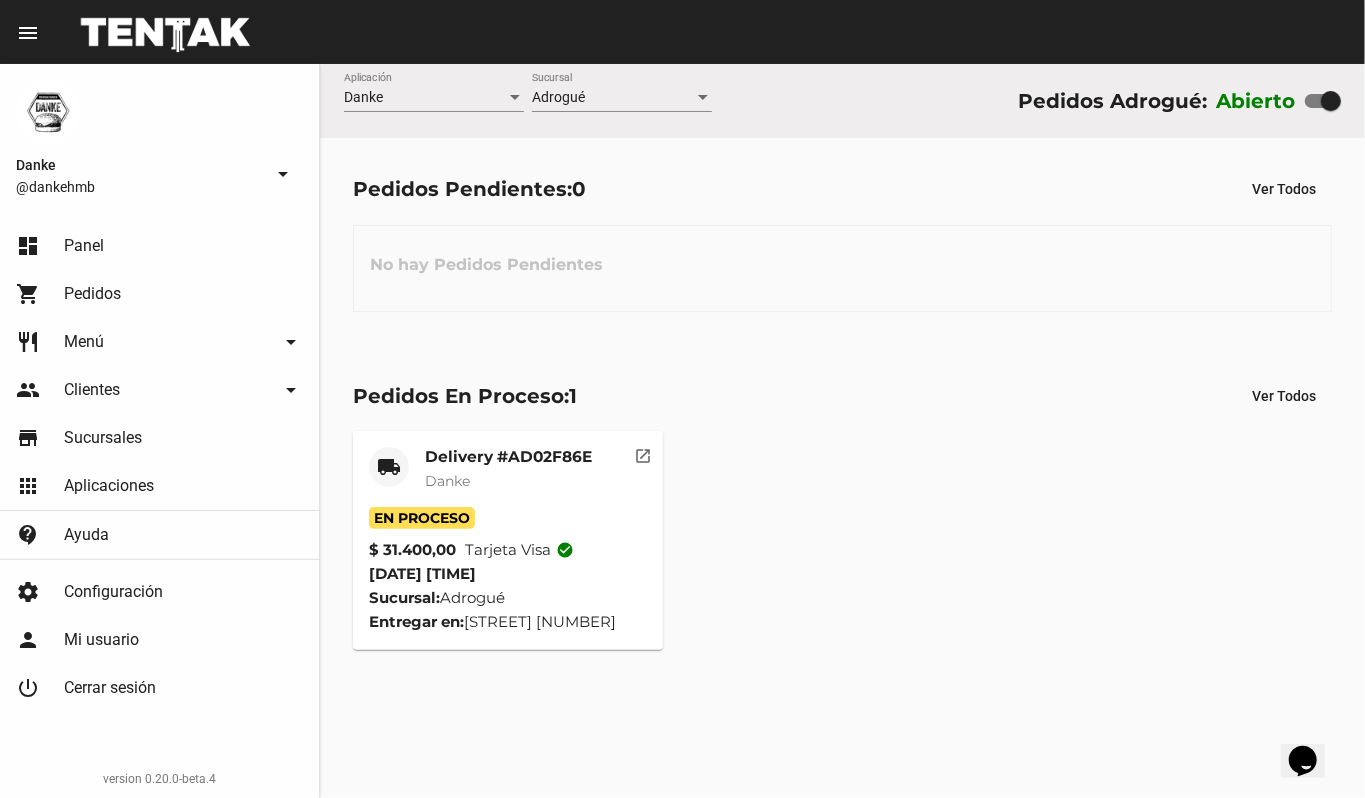 click on "Delivery #AD02F86E Danke" at bounding box center [508, 477] 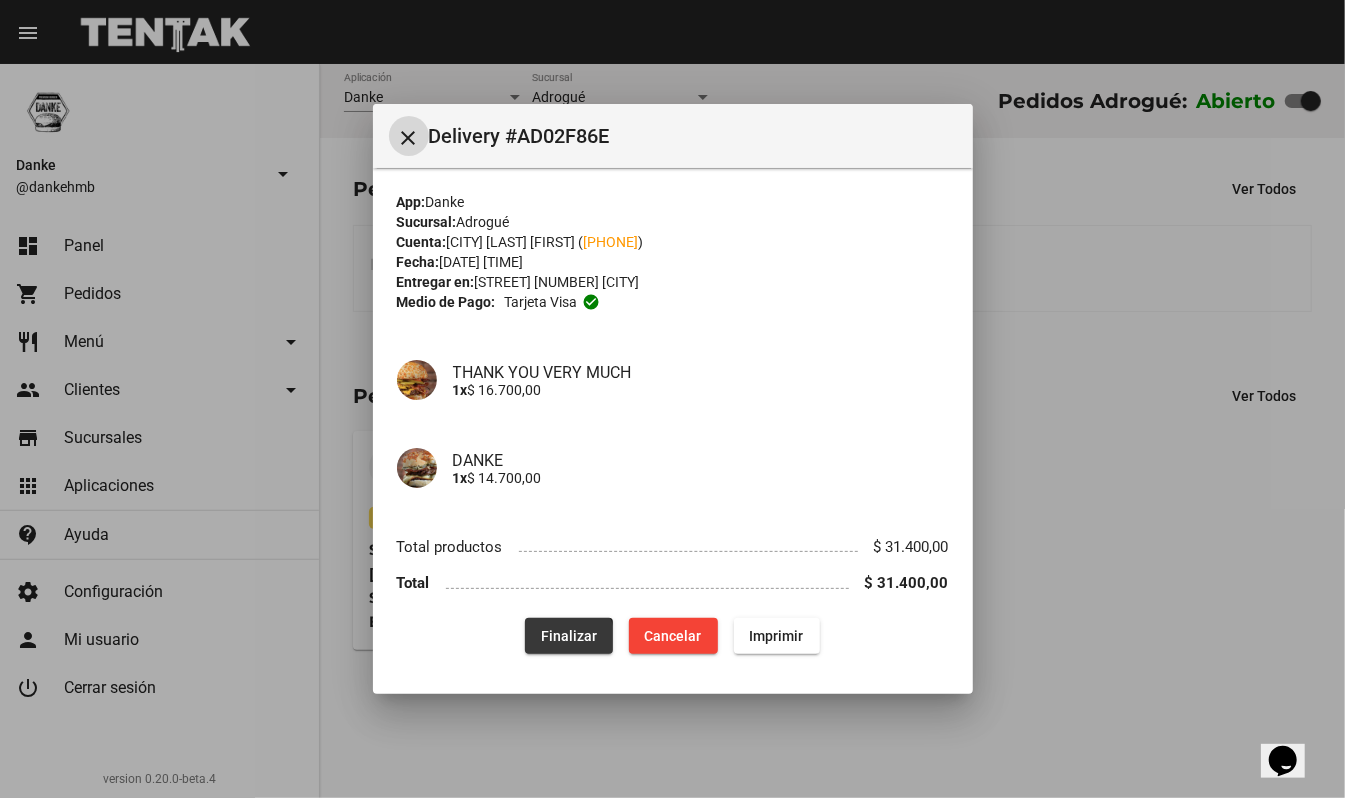 click on "Finalizar" at bounding box center (569, 636) 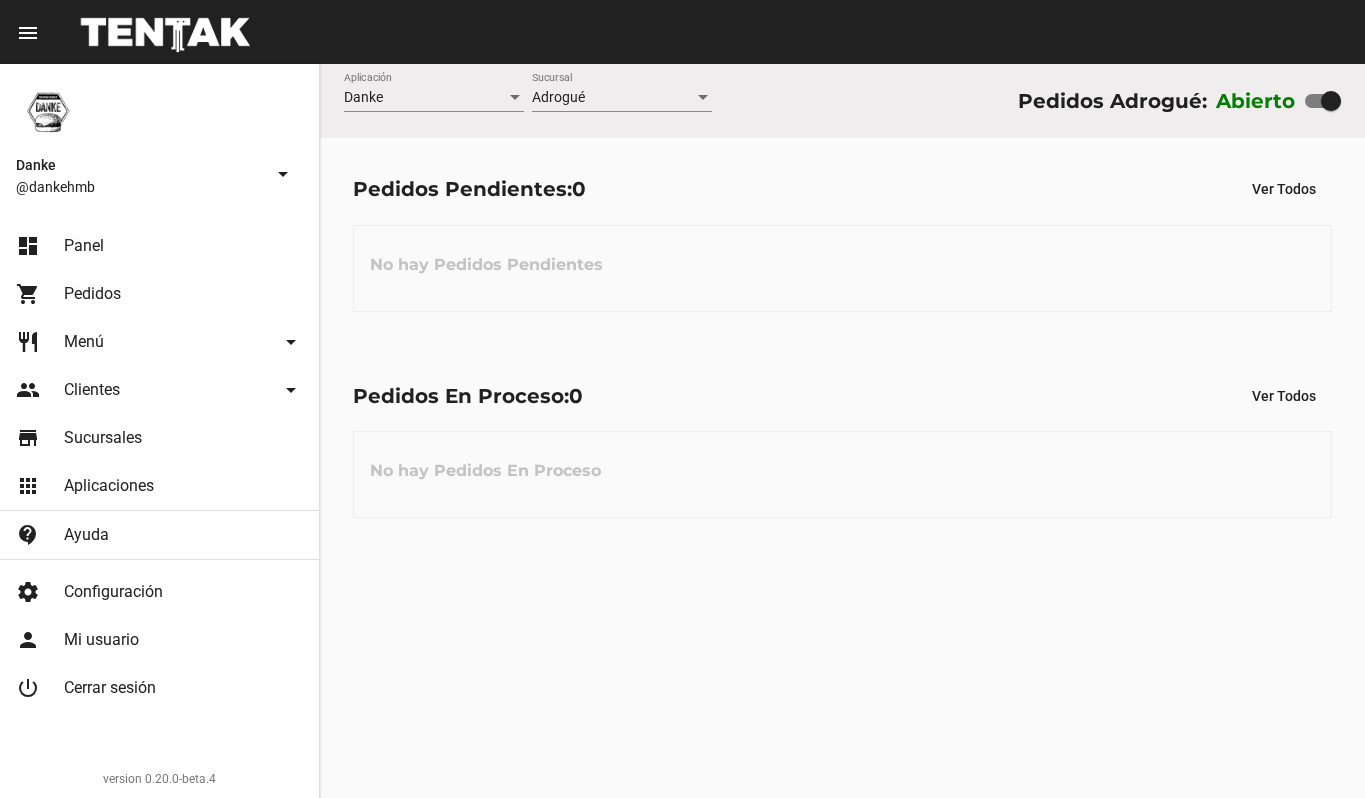 scroll, scrollTop: 0, scrollLeft: 0, axis: both 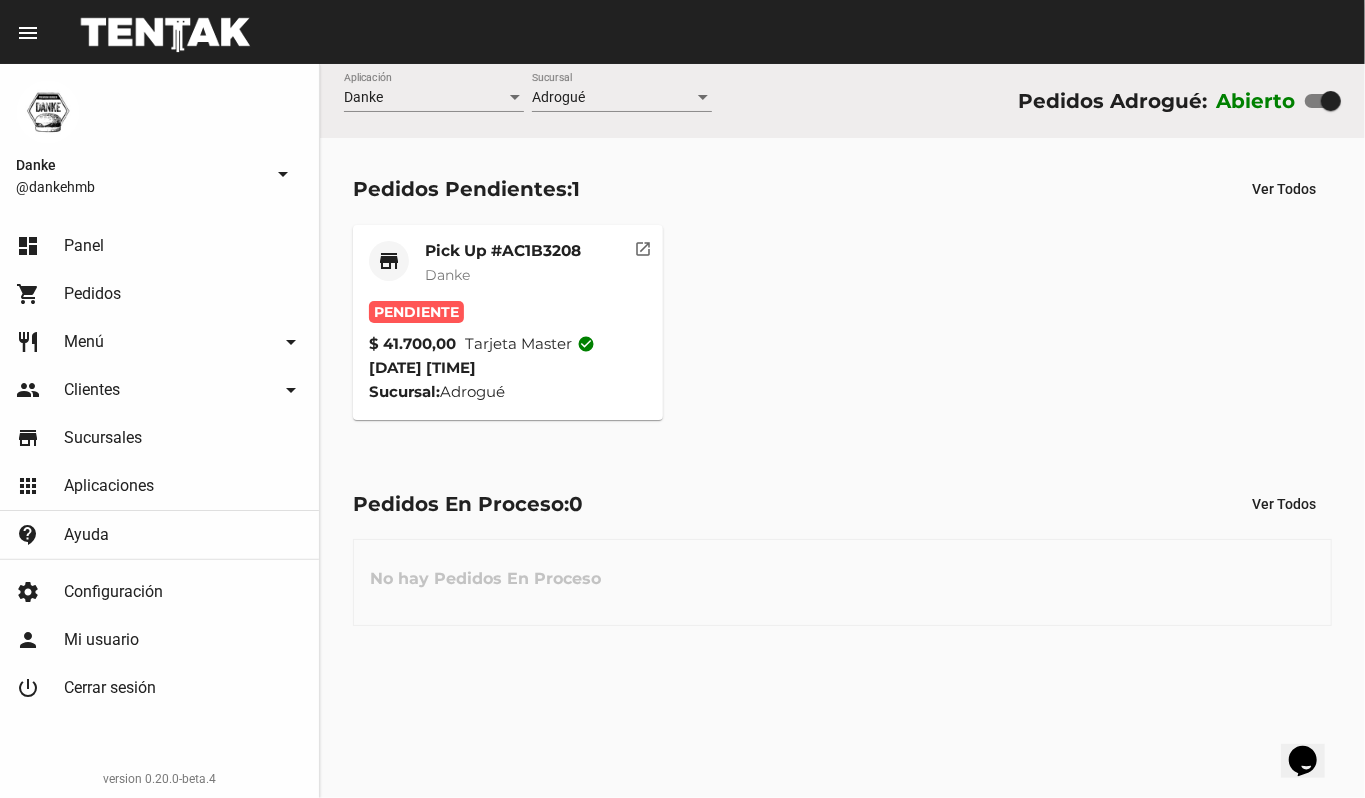 click at bounding box center (1323, 101) 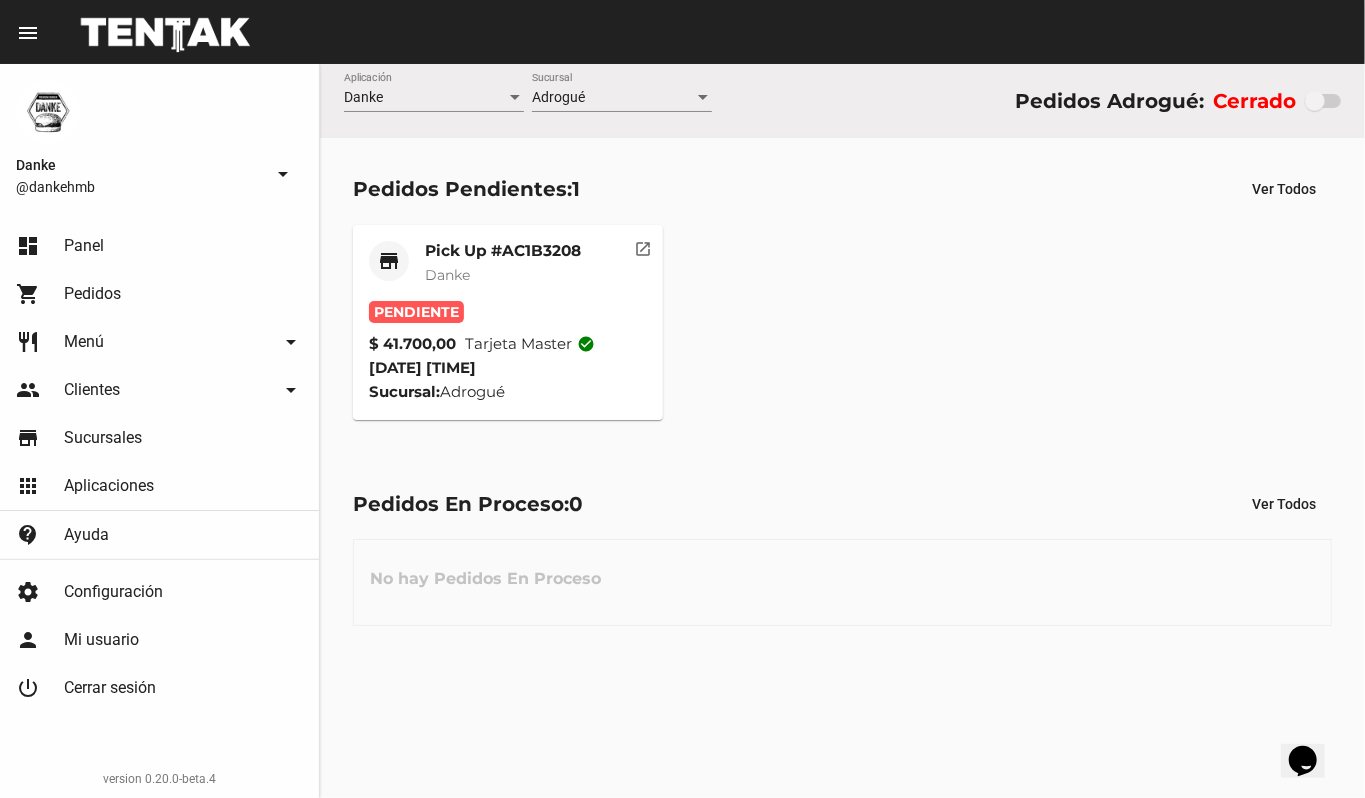 click on "Pick Up #AC1B3208" at bounding box center (503, 251) 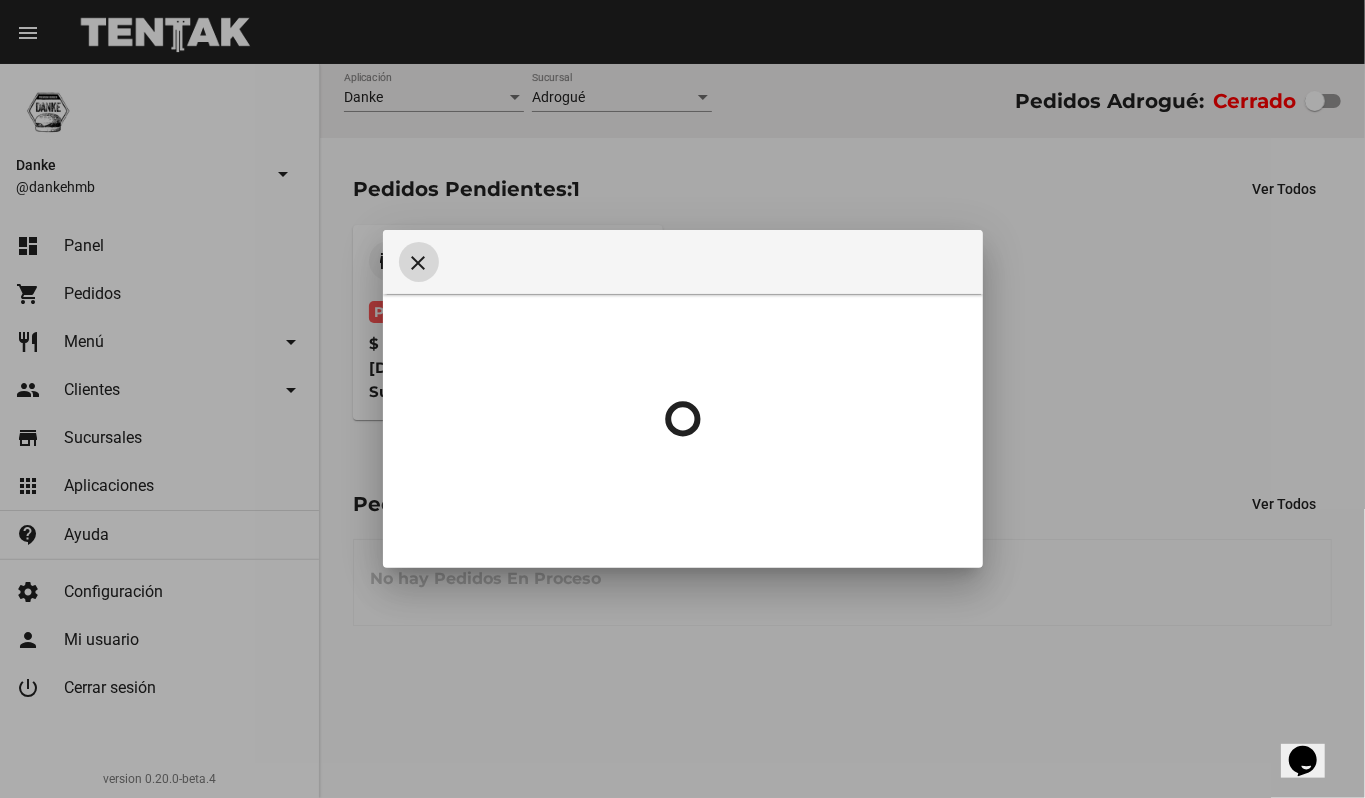 type 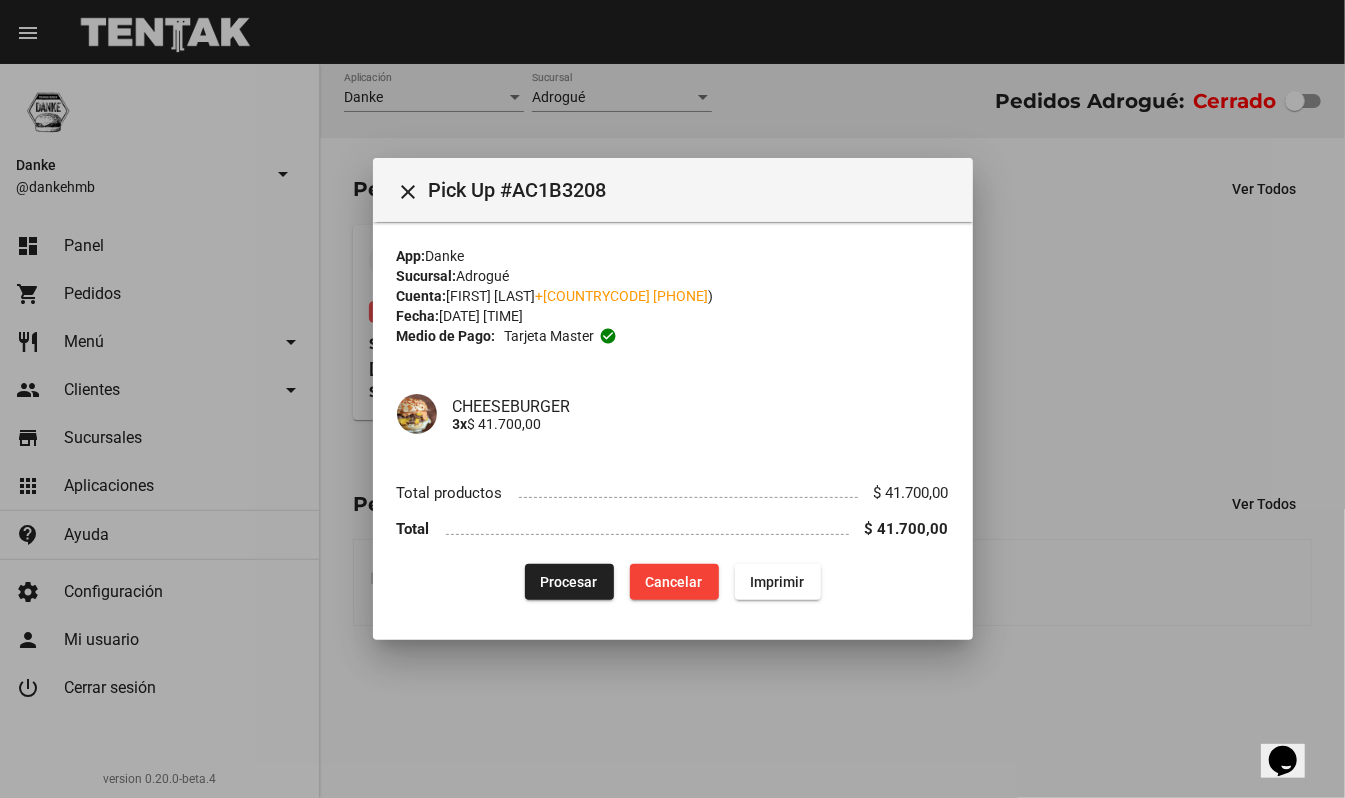 click on "Procesar" at bounding box center [569, 582] 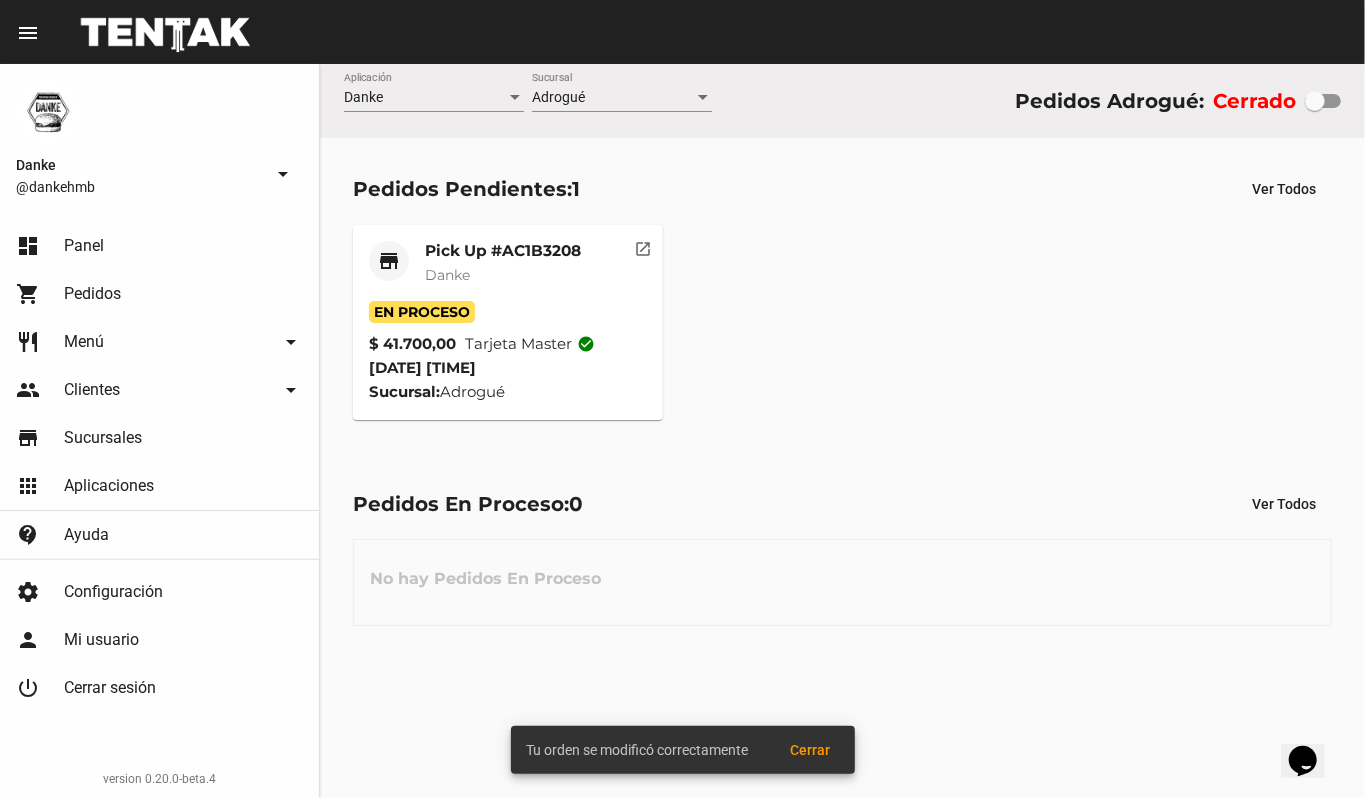 click on "Danke" at bounding box center (503, 275) 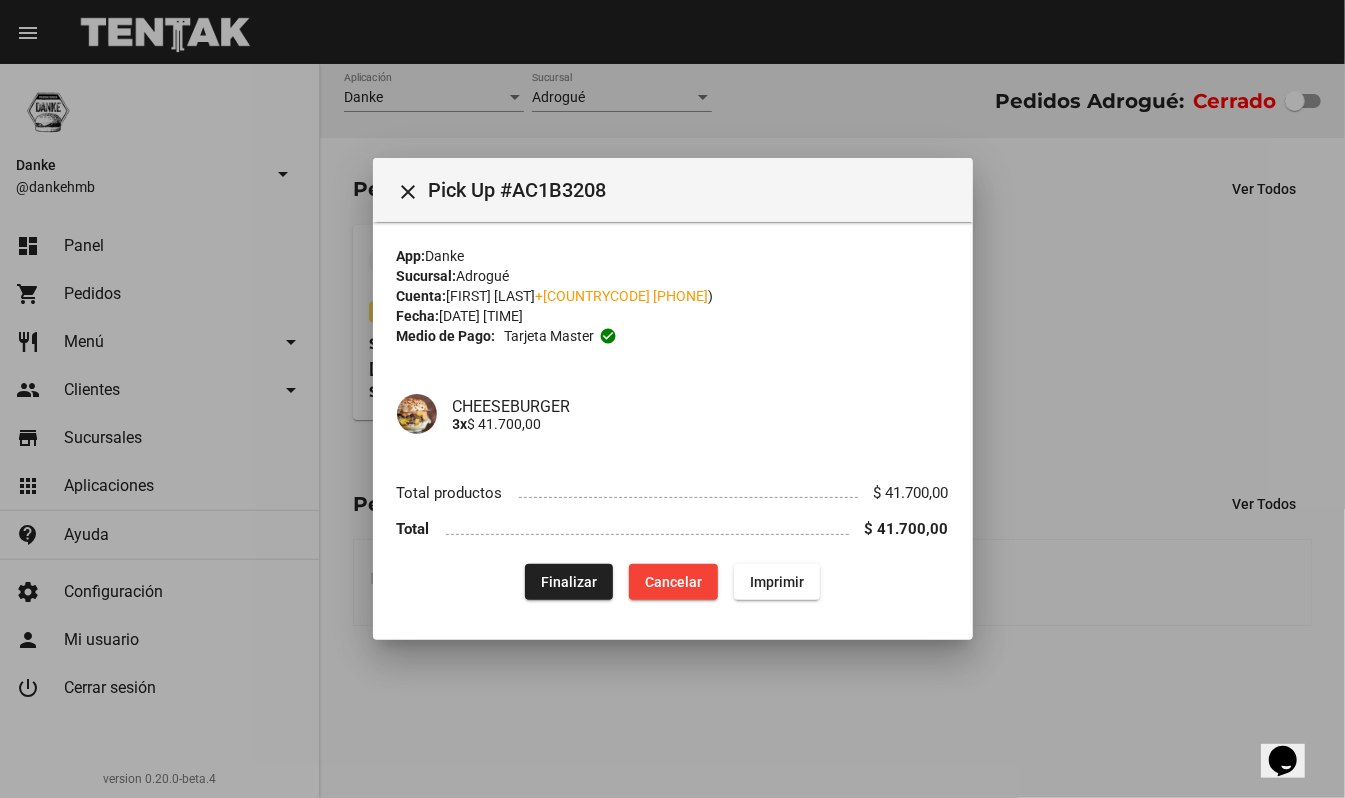 click at bounding box center (672, 399) 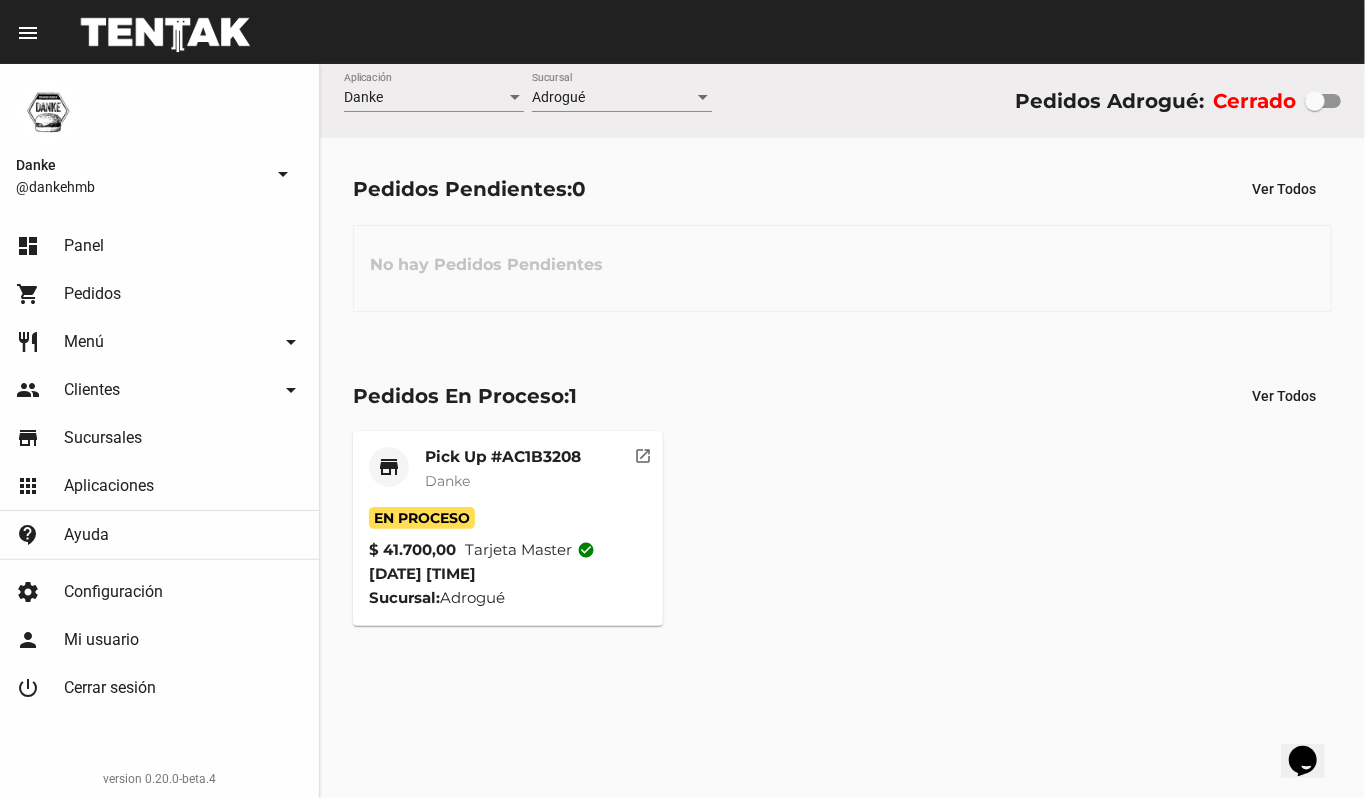click on "Pick Up #AC1B3208" at bounding box center (503, 457) 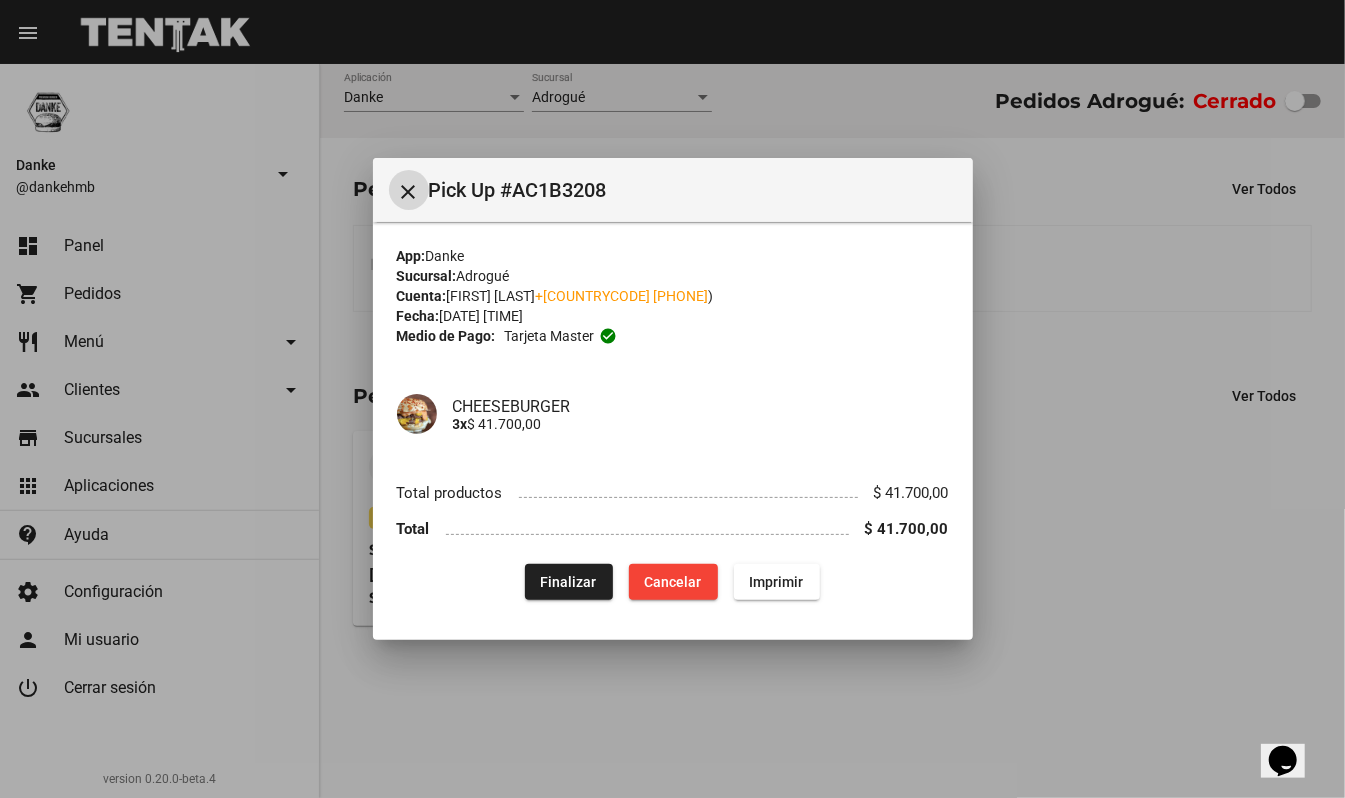 click on "Finalizar" at bounding box center (569, 582) 